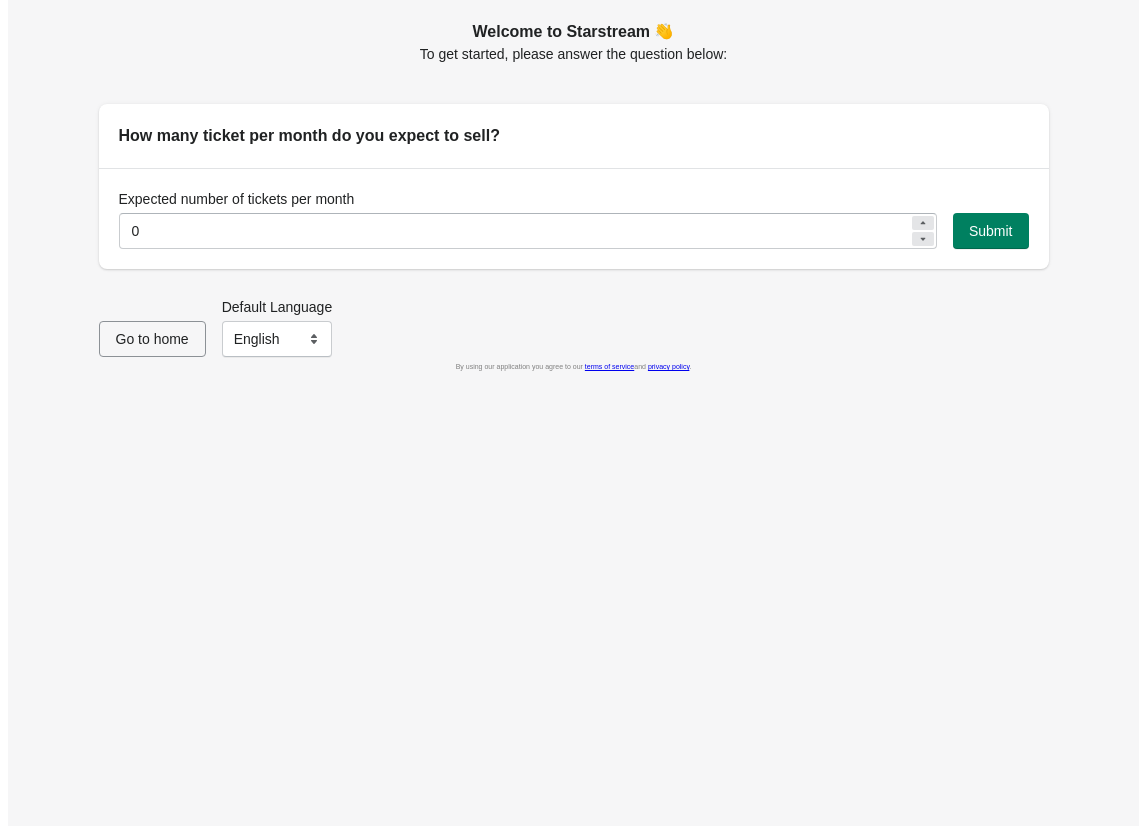 scroll, scrollTop: 0, scrollLeft: 0, axis: both 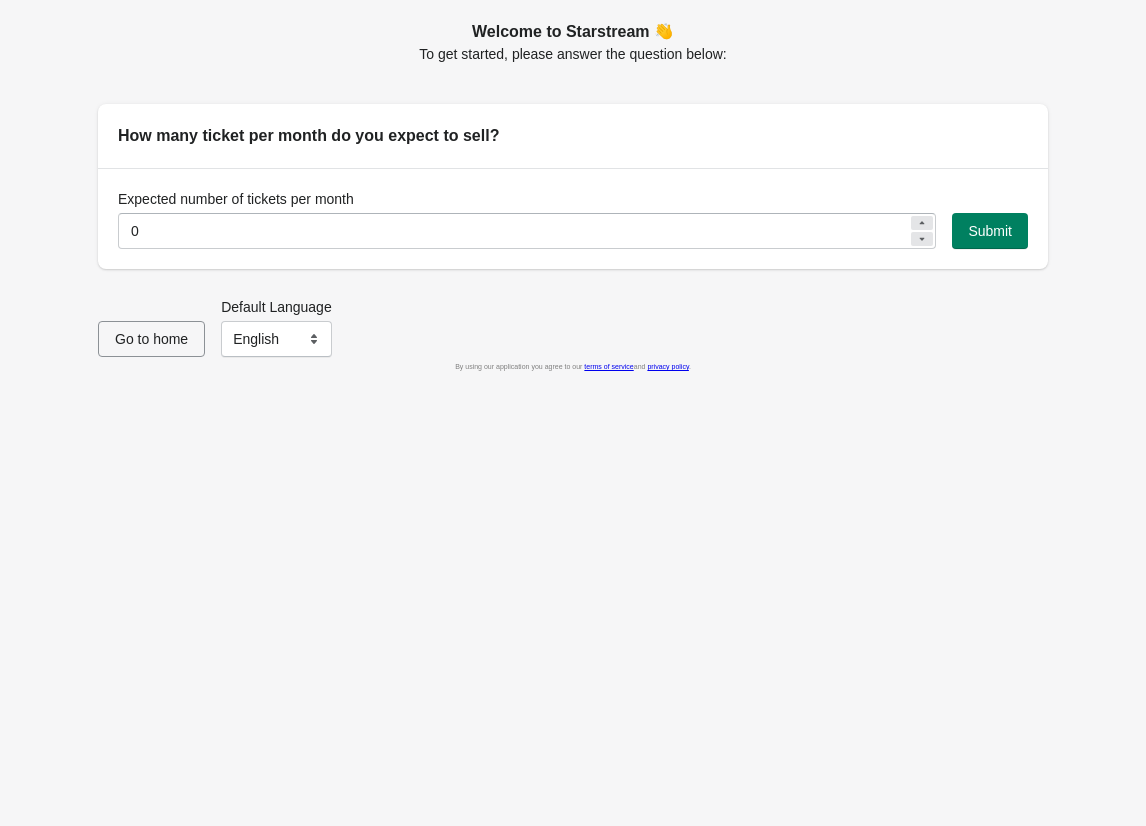 click on "Expected number of tickets per month 0 Submit" at bounding box center [573, 218] 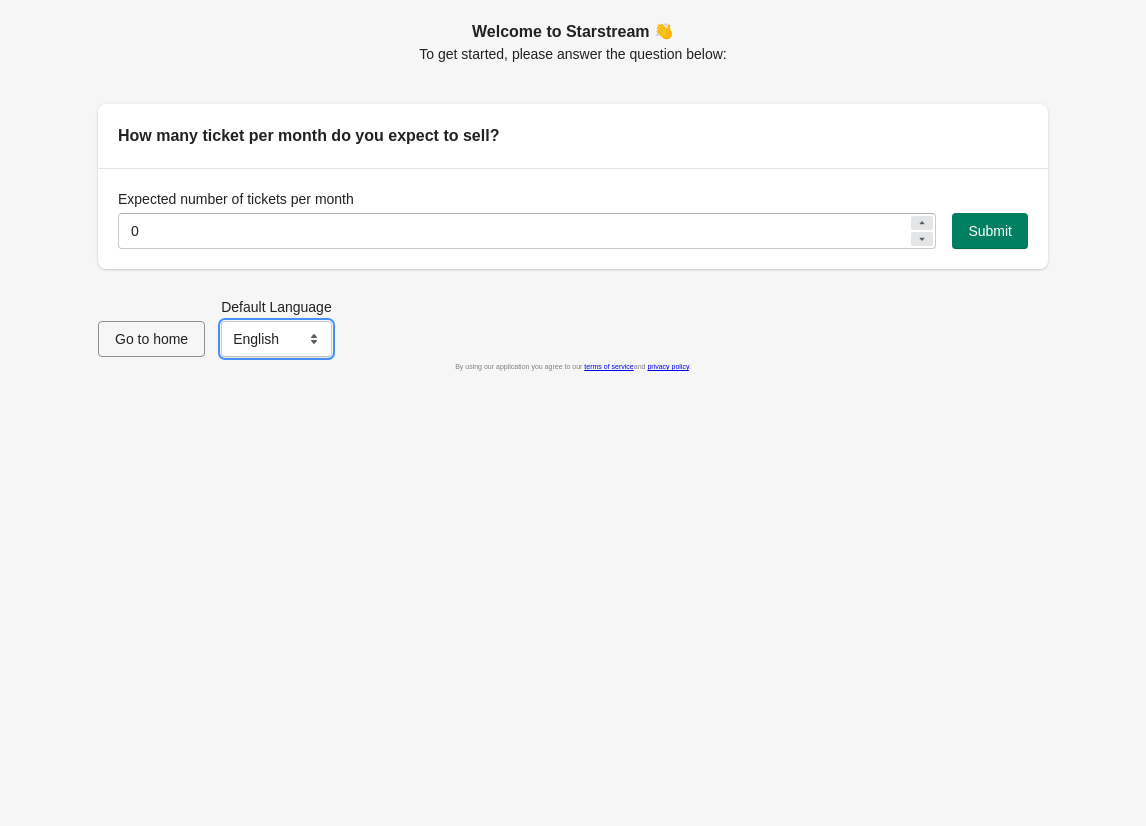 click on "English Français" at bounding box center [276, 339] 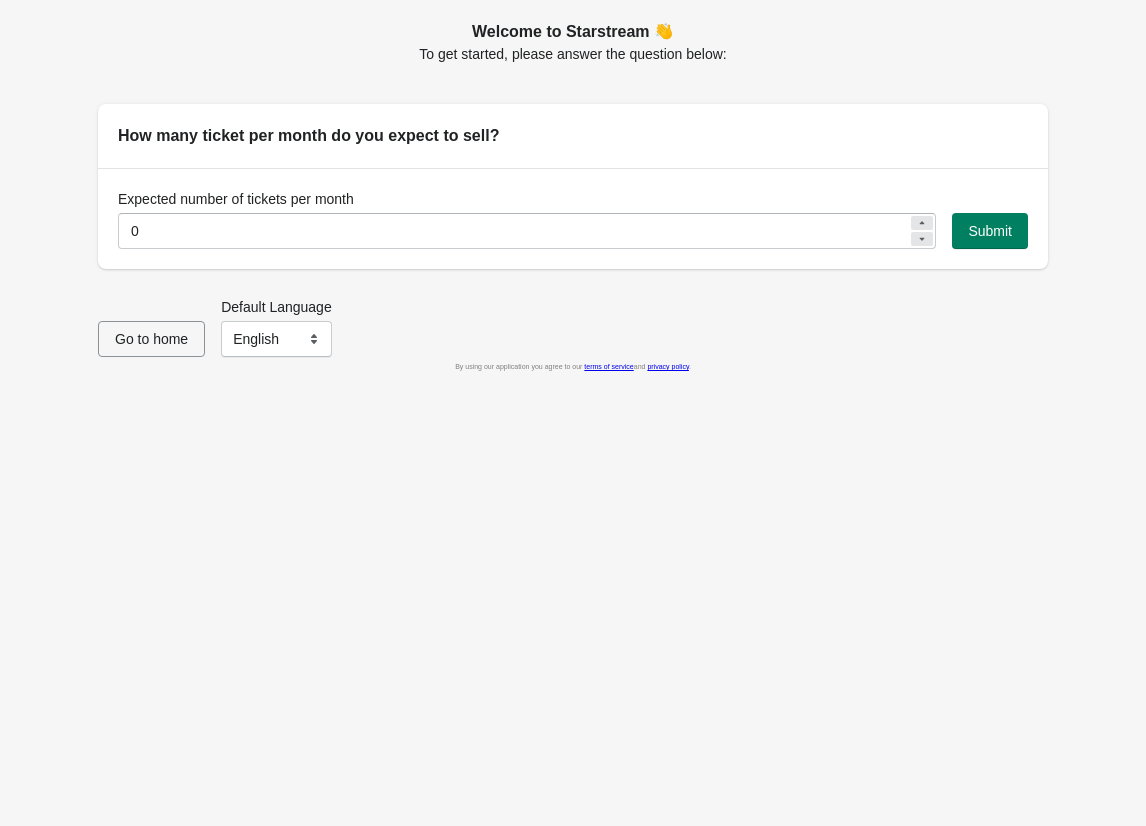 click on "Go to home Default Language English Français English" at bounding box center [565, 319] 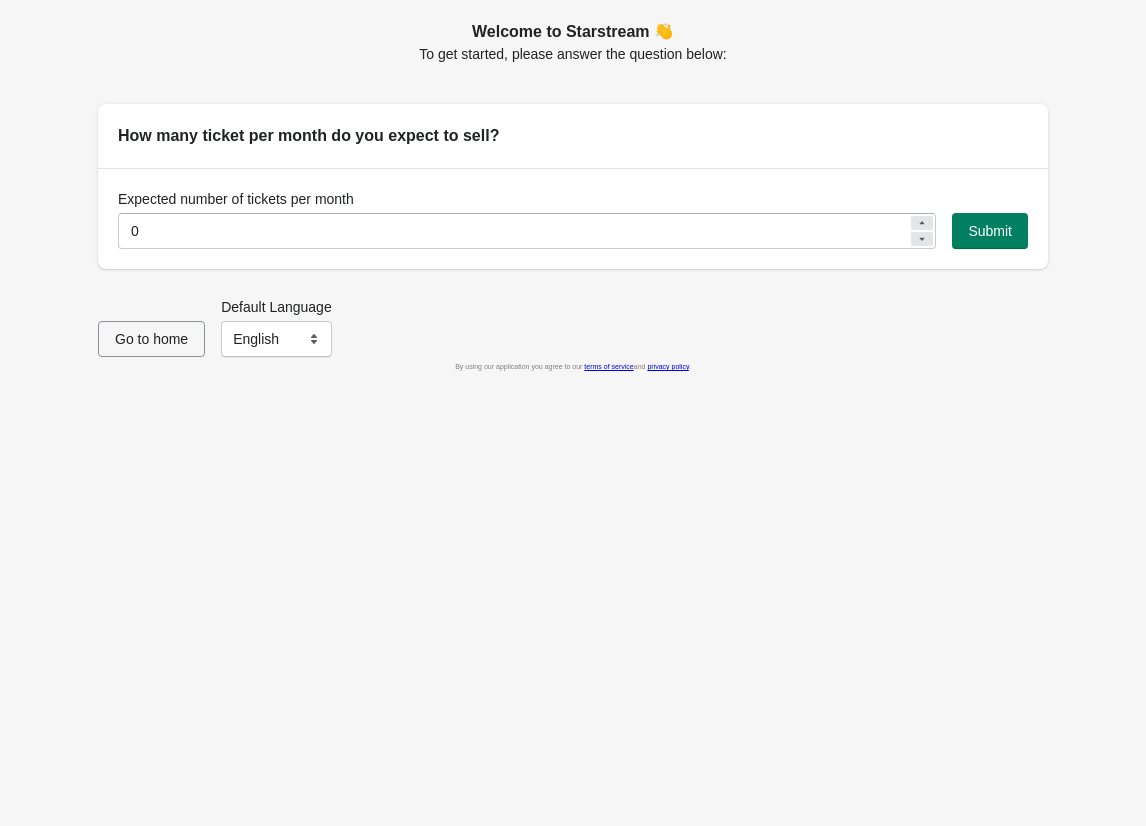 click on "Go to home" at bounding box center [151, 339] 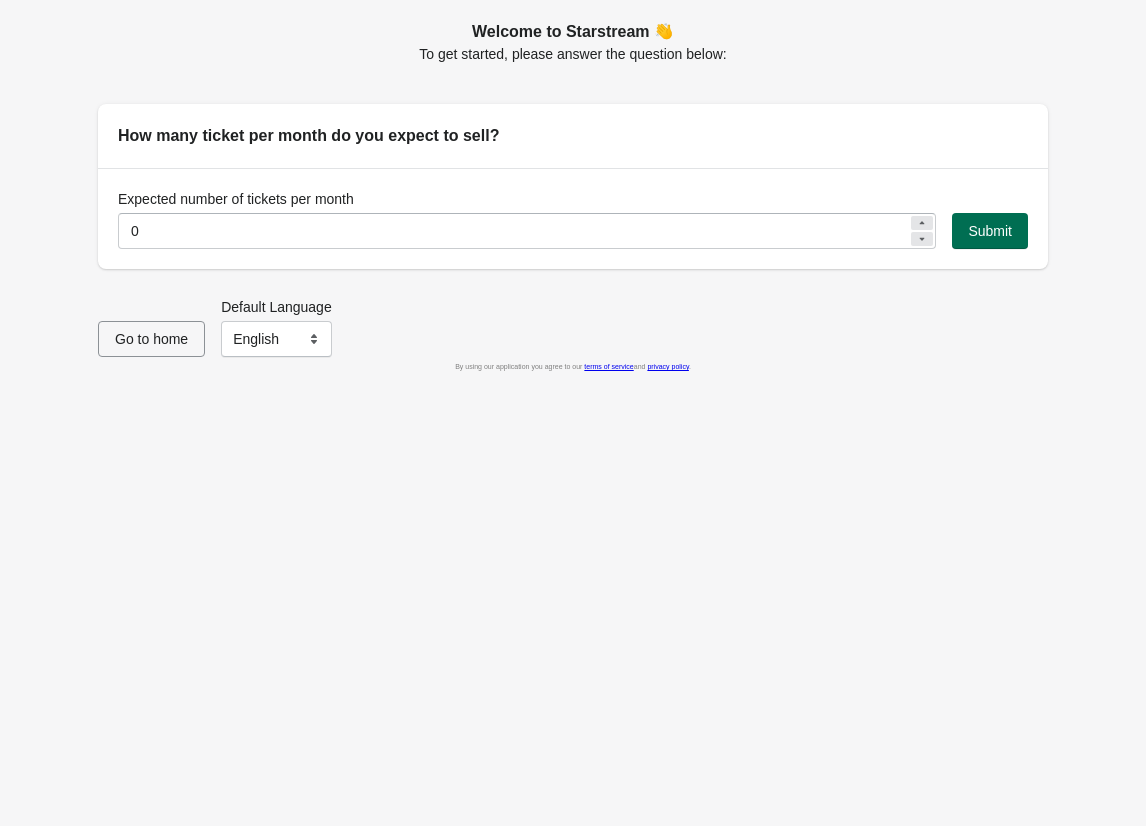 click on "Submit" at bounding box center (990, 231) 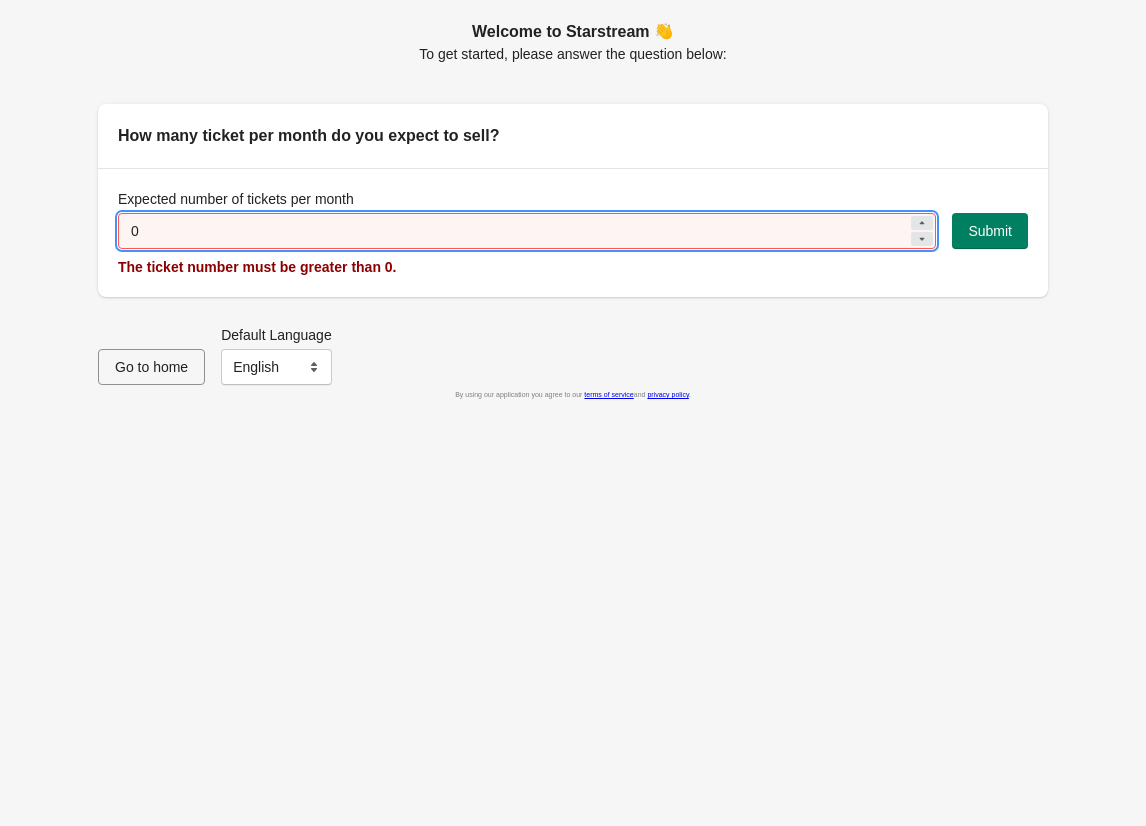 drag, startPoint x: 433, startPoint y: 240, endPoint x: -383, endPoint y: 223, distance: 816.17706 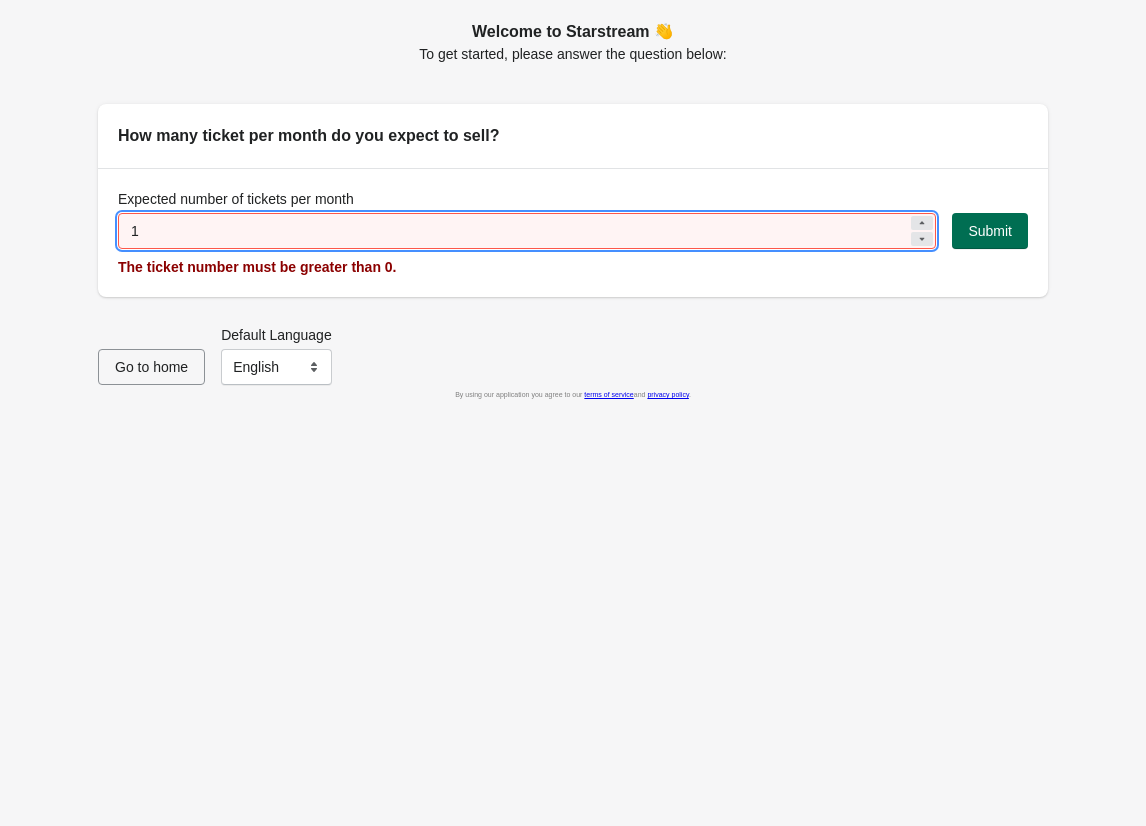 type on "1" 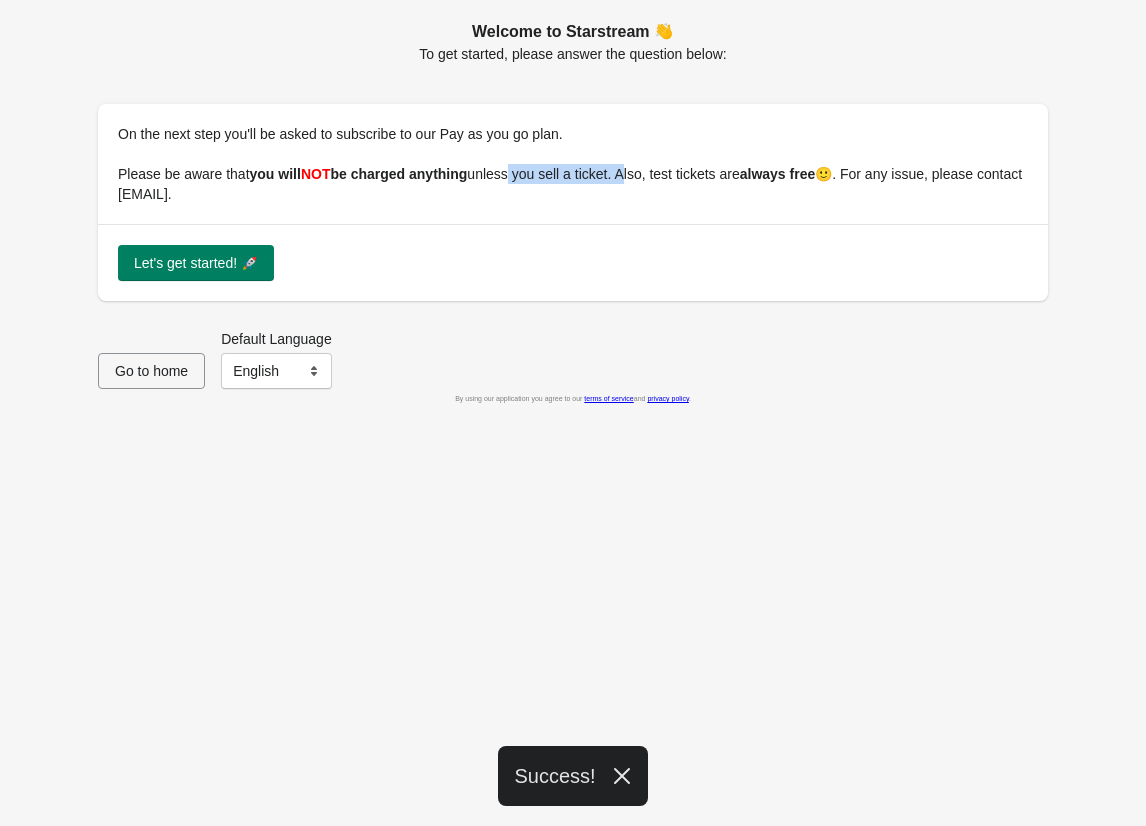 drag, startPoint x: 511, startPoint y: 164, endPoint x: 625, endPoint y: 165, distance: 114.00439 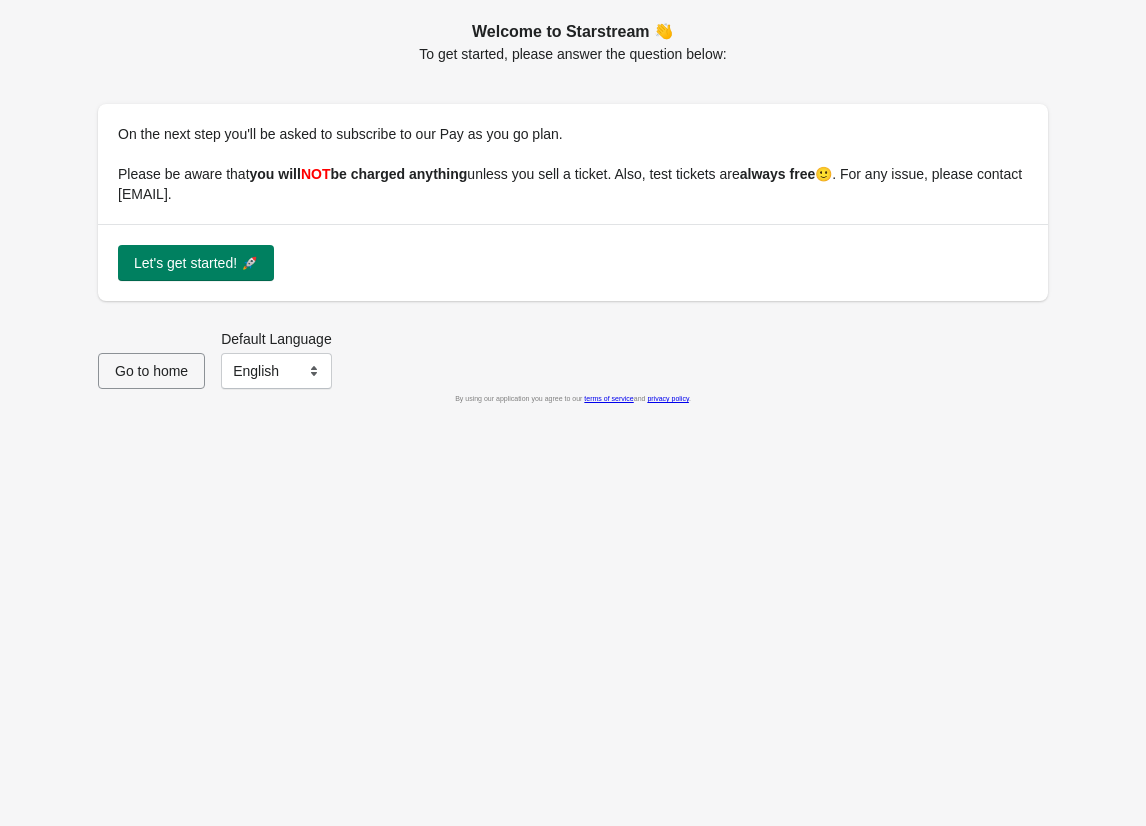 click on "Let's get started! 🚀" at bounding box center (573, 262) 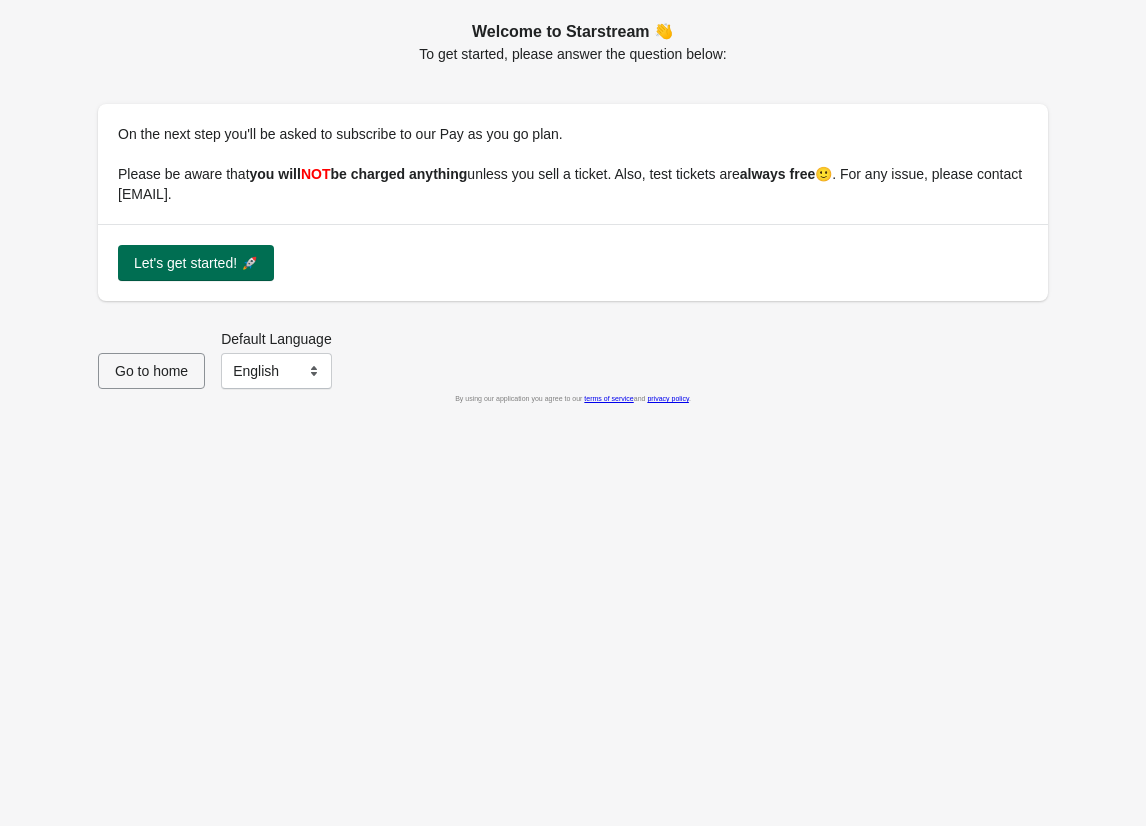 click on "Let's get started! 🚀" at bounding box center (196, 263) 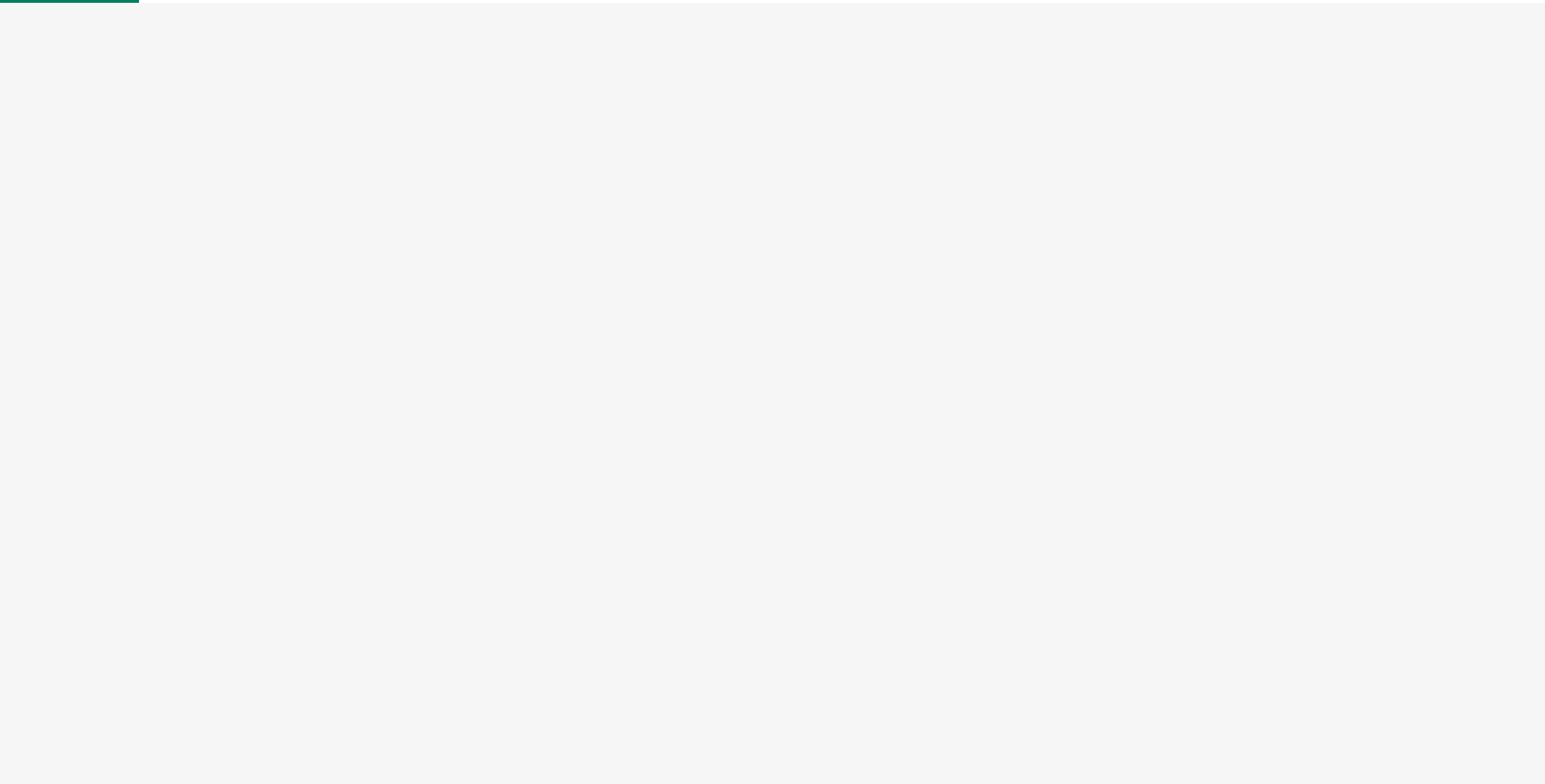 scroll, scrollTop: 0, scrollLeft: 0, axis: both 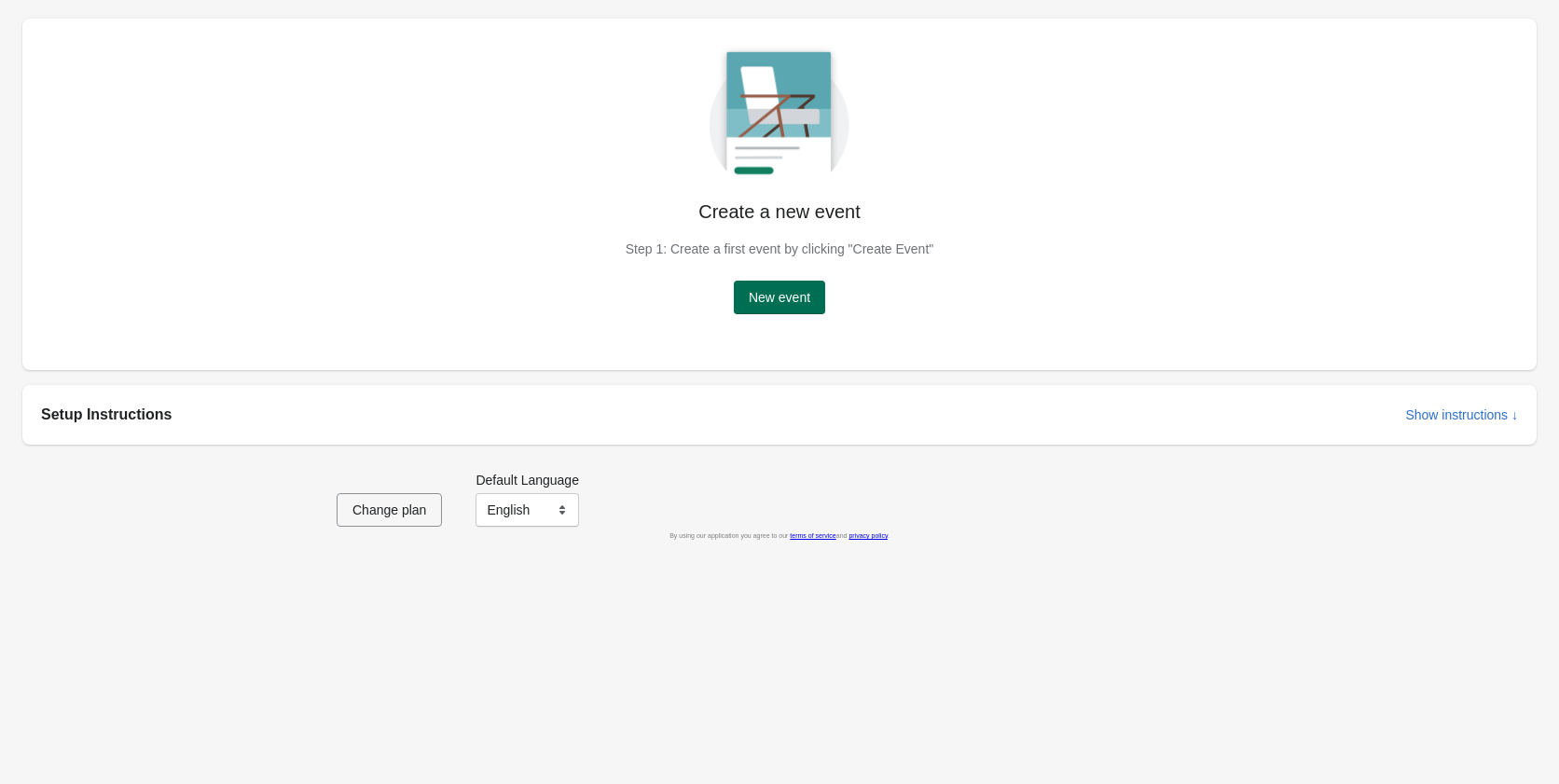 click on "New event" at bounding box center [780, 297] 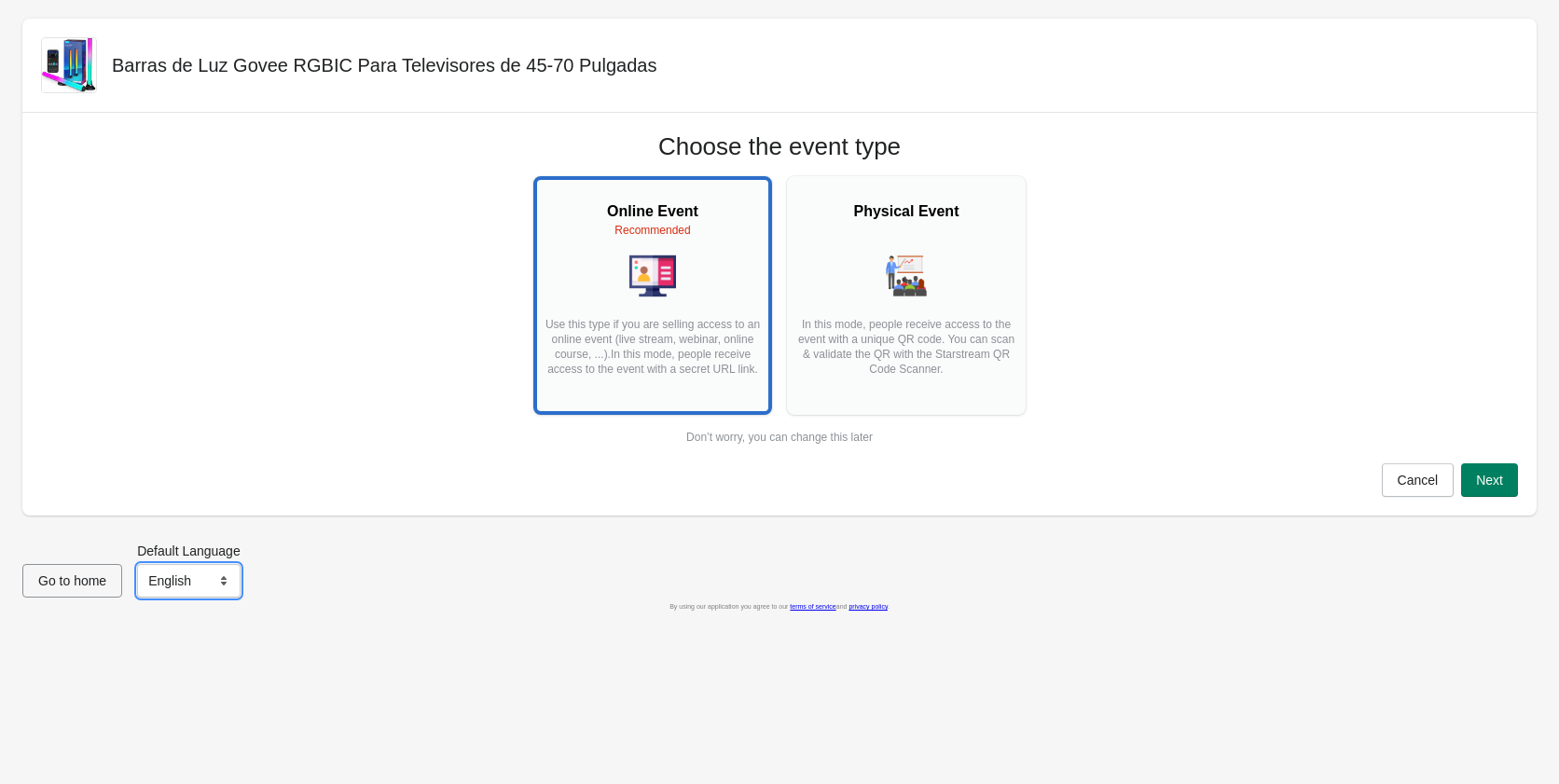 click on "English Français" at bounding box center (188, 581) 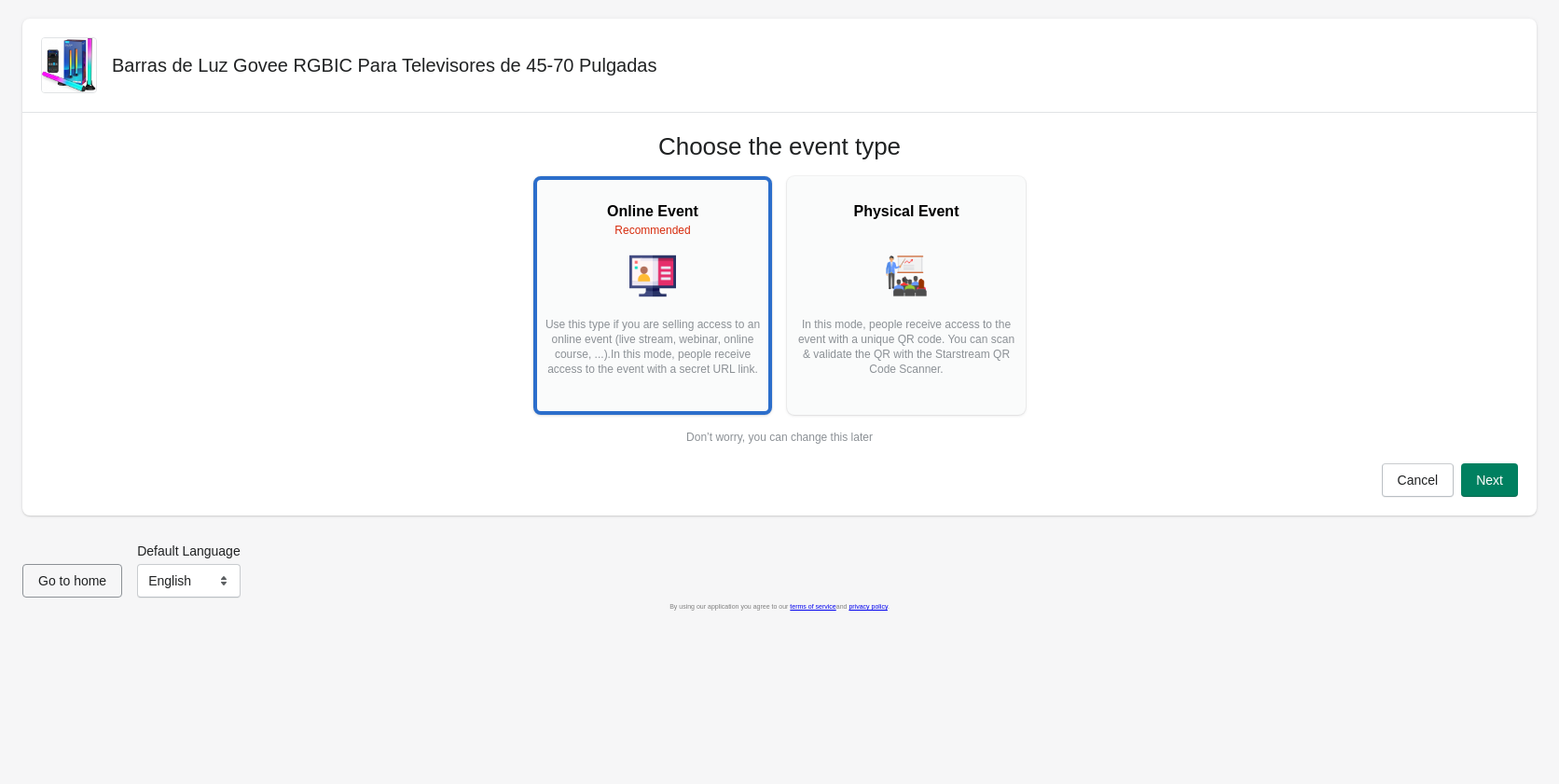click on "Go to home Default Language English Français English" at bounding box center [772, 562] 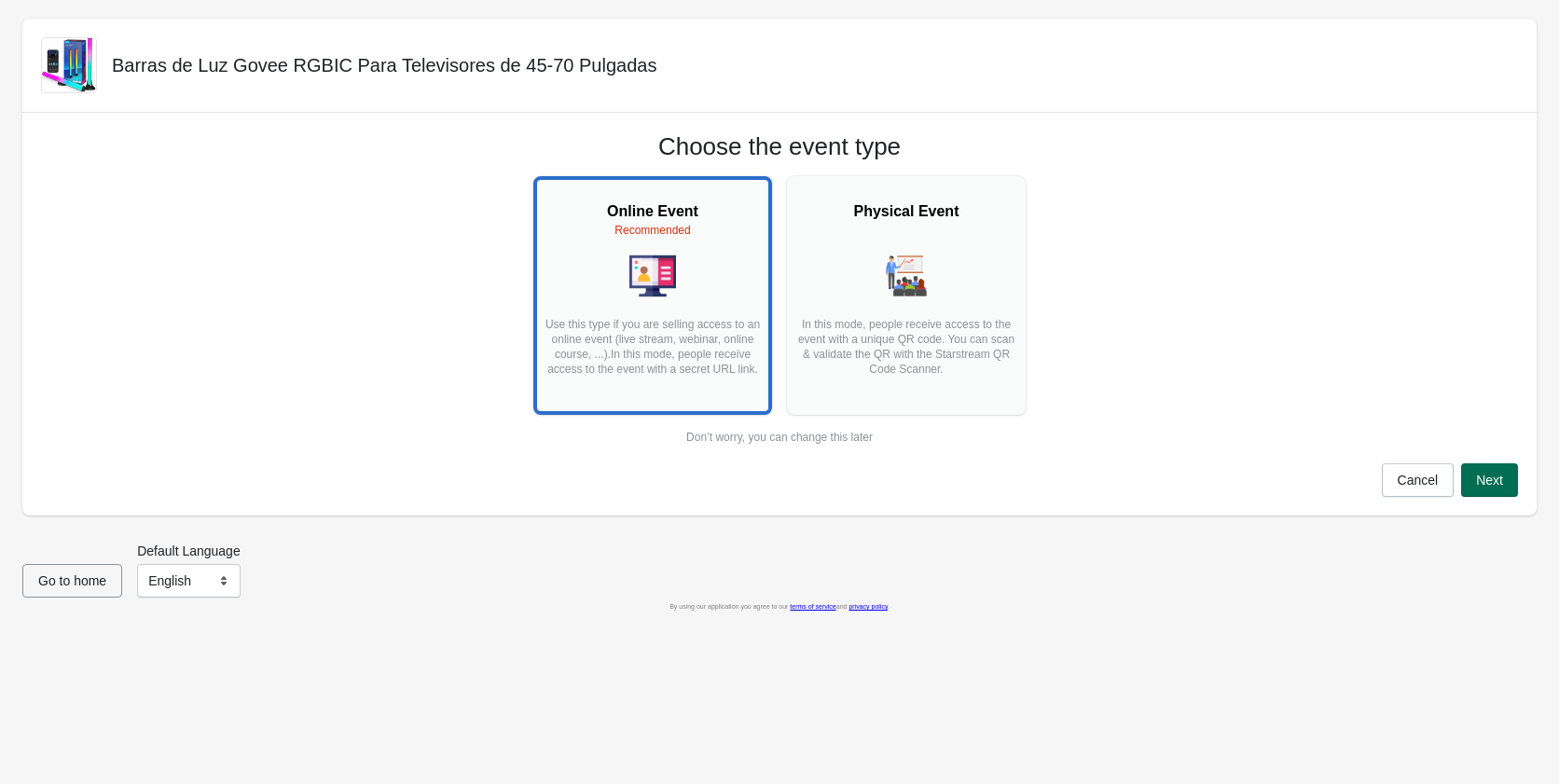 click on "Next" at bounding box center (1489, 480) 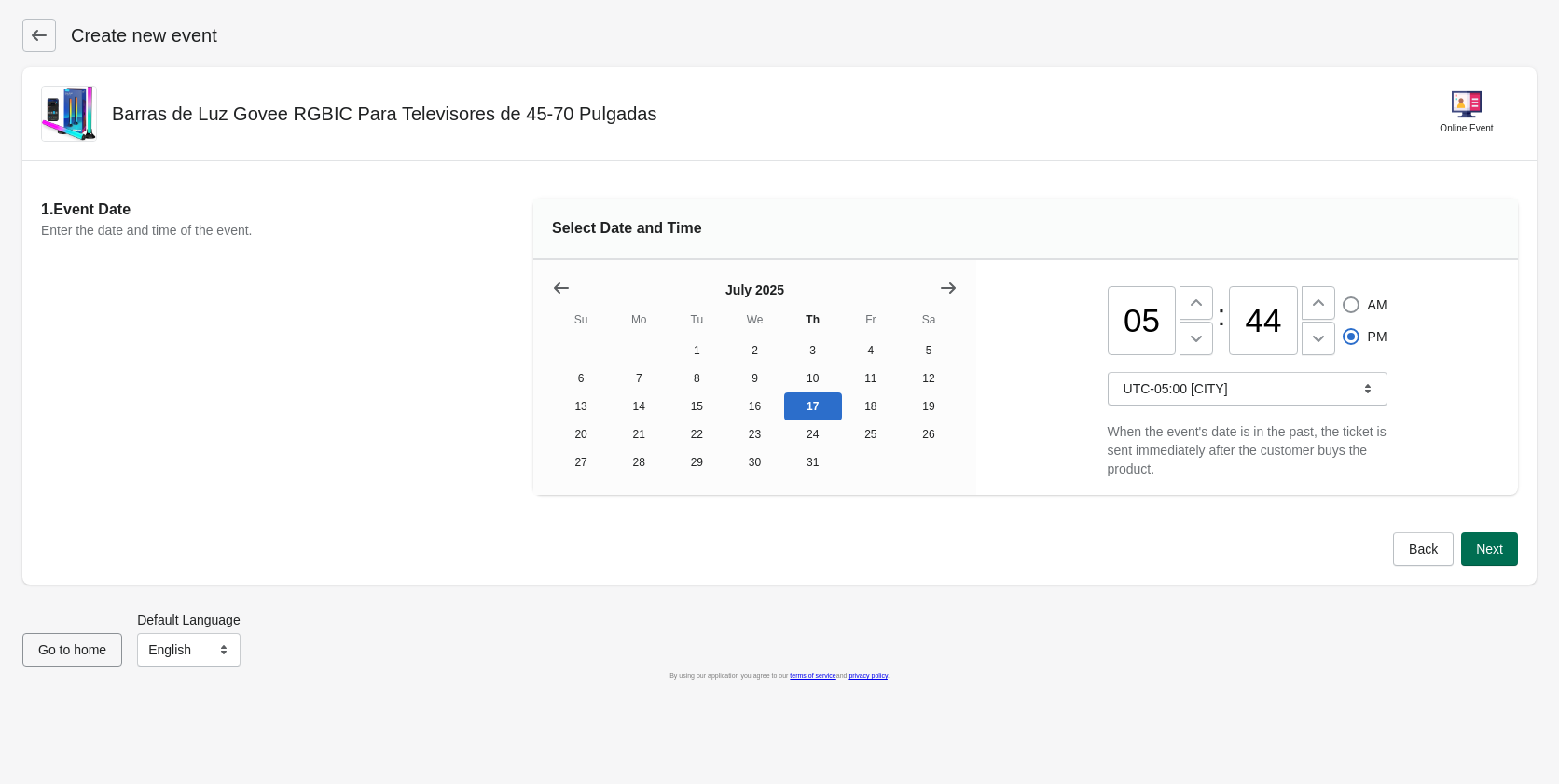 click on "Next" at bounding box center [1489, 549] 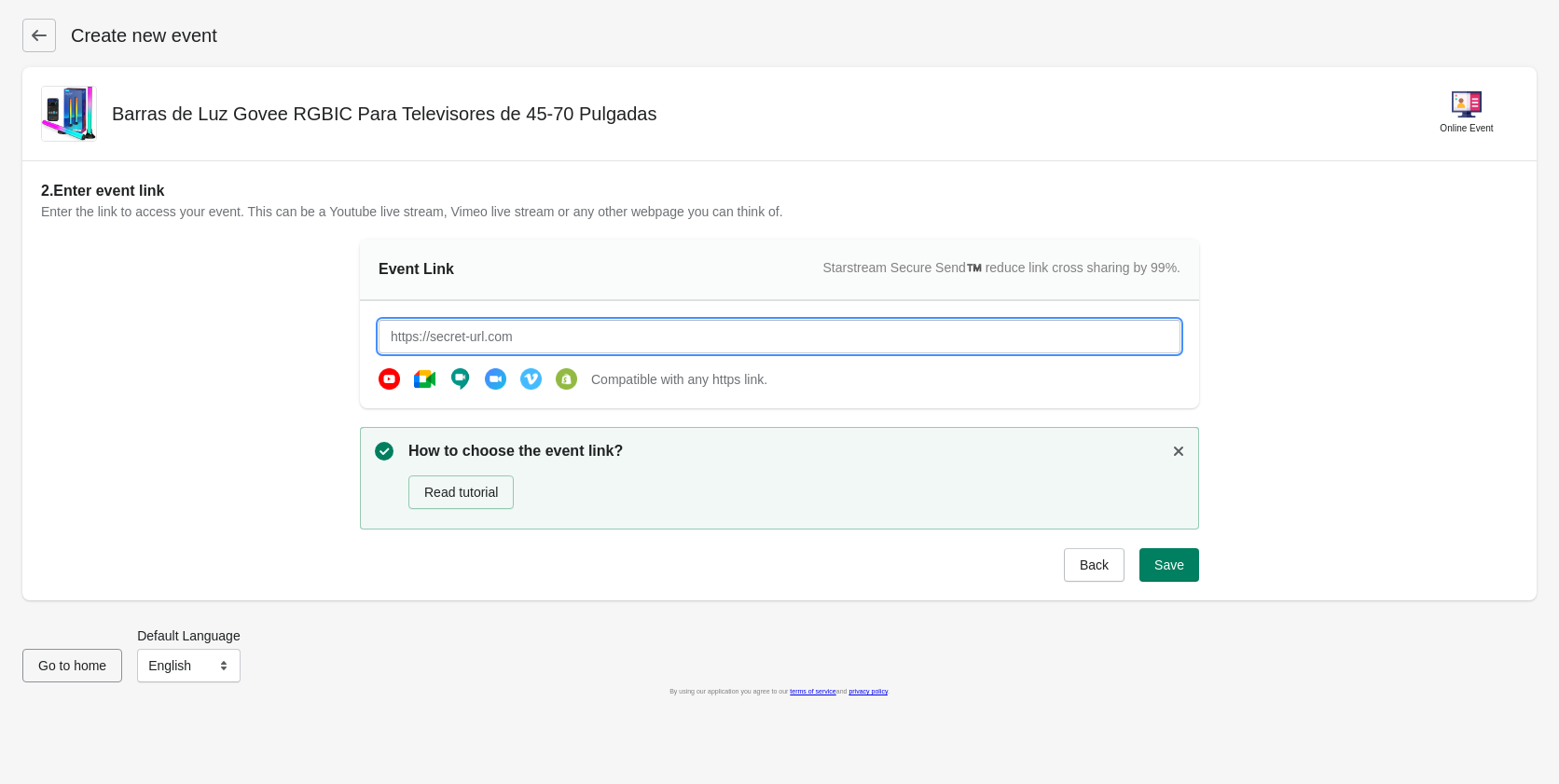 click at bounding box center (780, 337) 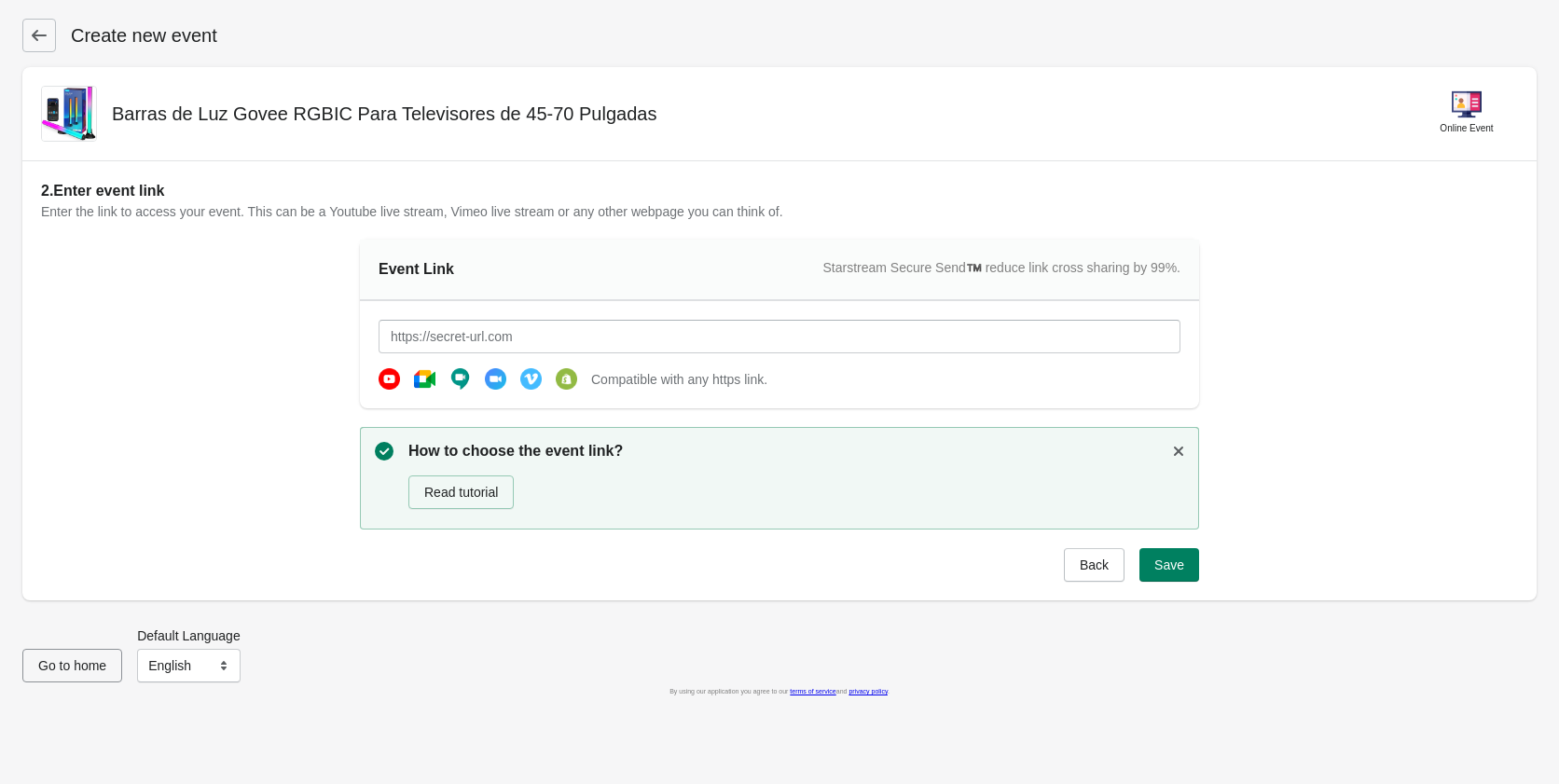click on "2.  Enter event link Enter the link to access your event. This can be a Youtube live stream, Vimeo live stream or any other webpage you can think of. Event Link Starstream Secure Send™️ reduce link cross sharing by 99%. Compatible with any https link. How to choose the event link? Read tutorial Back Save" at bounding box center (780, 380) 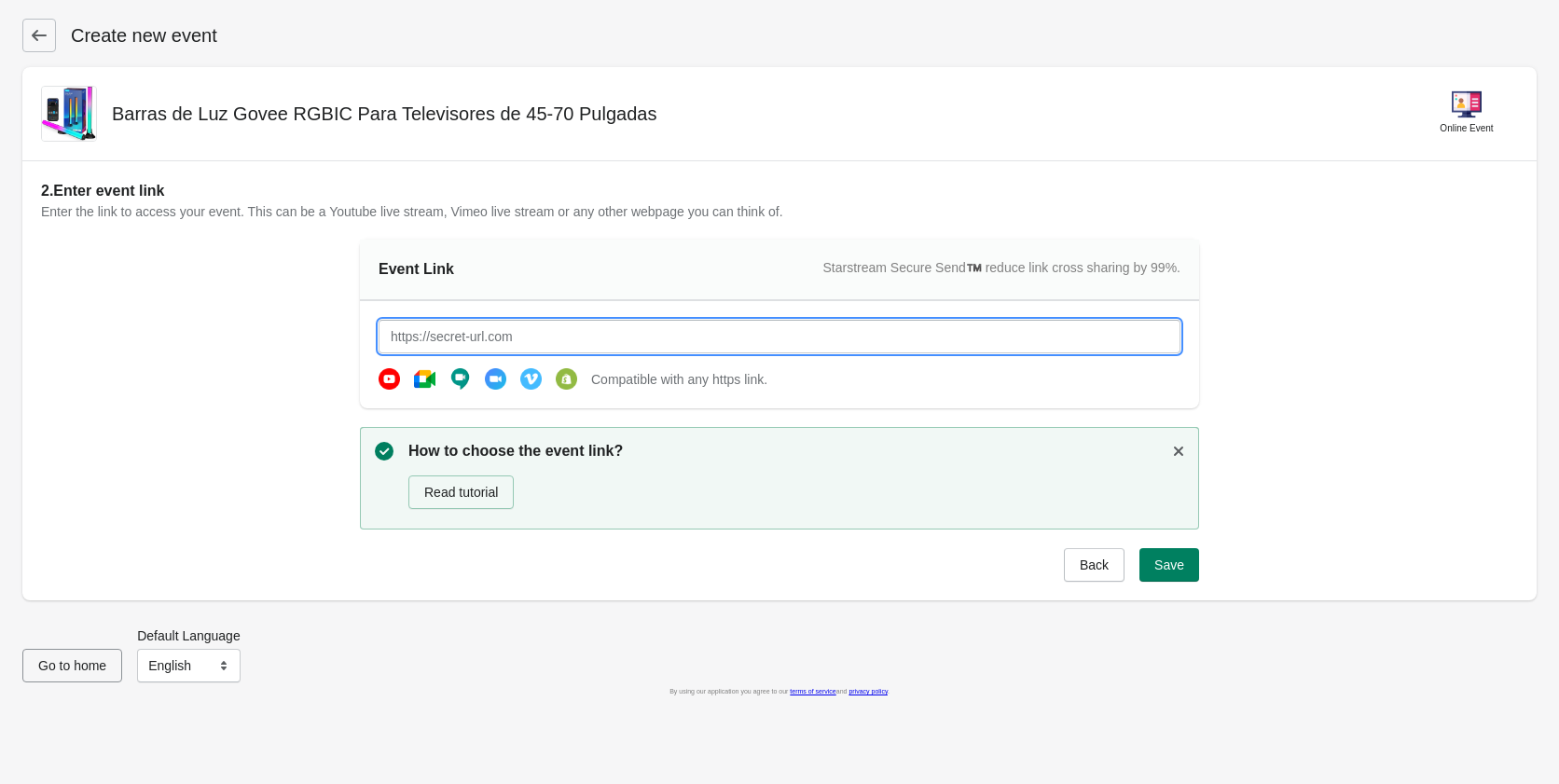 drag, startPoint x: 495, startPoint y: 341, endPoint x: 1000, endPoint y: 405, distance: 509.039 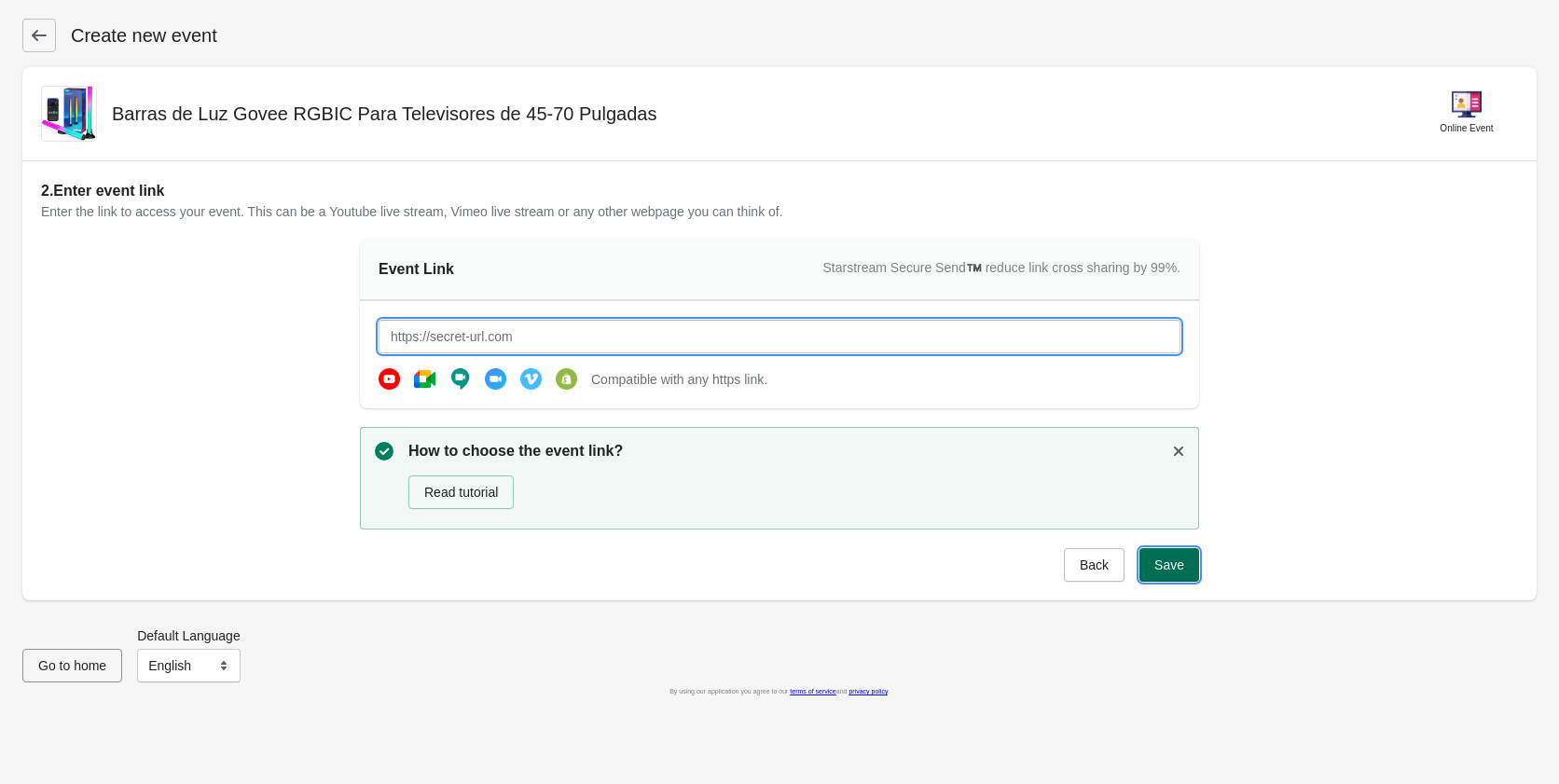 click on "Save" at bounding box center (1169, 565) 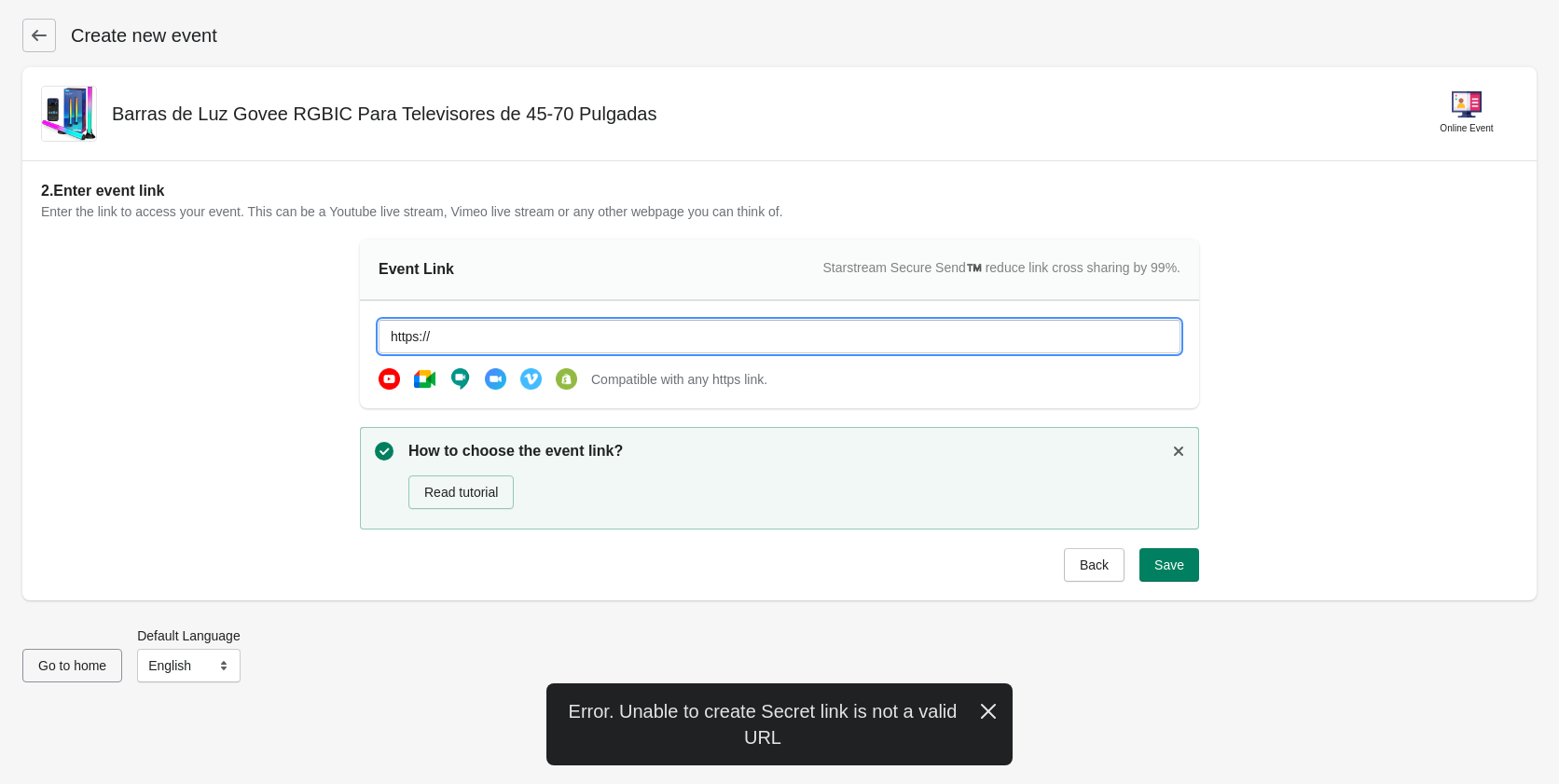 drag, startPoint x: 700, startPoint y: 334, endPoint x: 924, endPoint y: 304, distance: 226 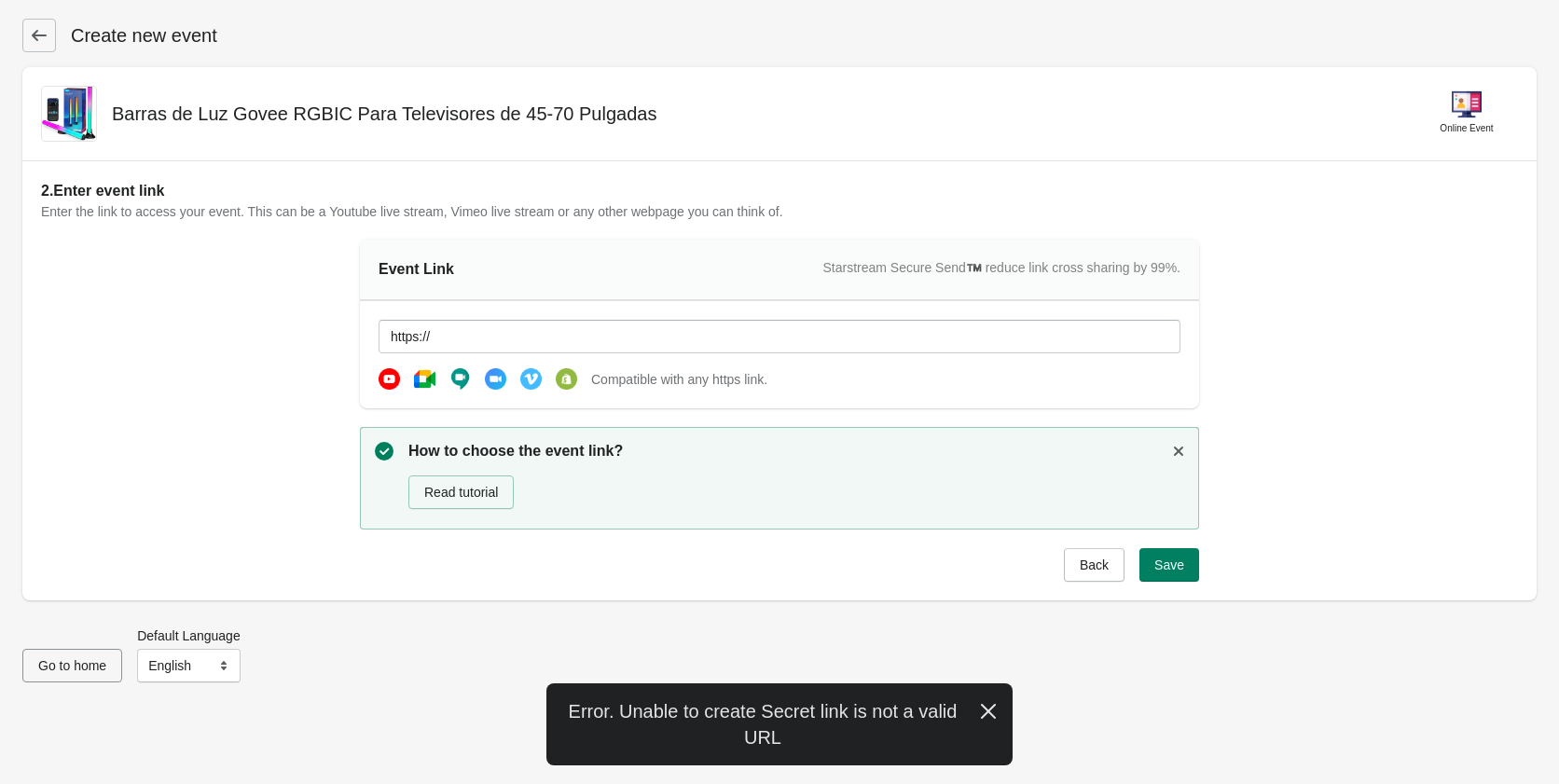 click on "2.  Enter event link Enter the link to access your event. This can be a Youtube live stream, Vimeo live stream or any other webpage you can think of. Event Link Starstream Secure Send™️ reduce link cross sharing by 99%. https:// Compatible with any https link. How to choose the event link? Read tutorial Back Save" at bounding box center (780, 380) 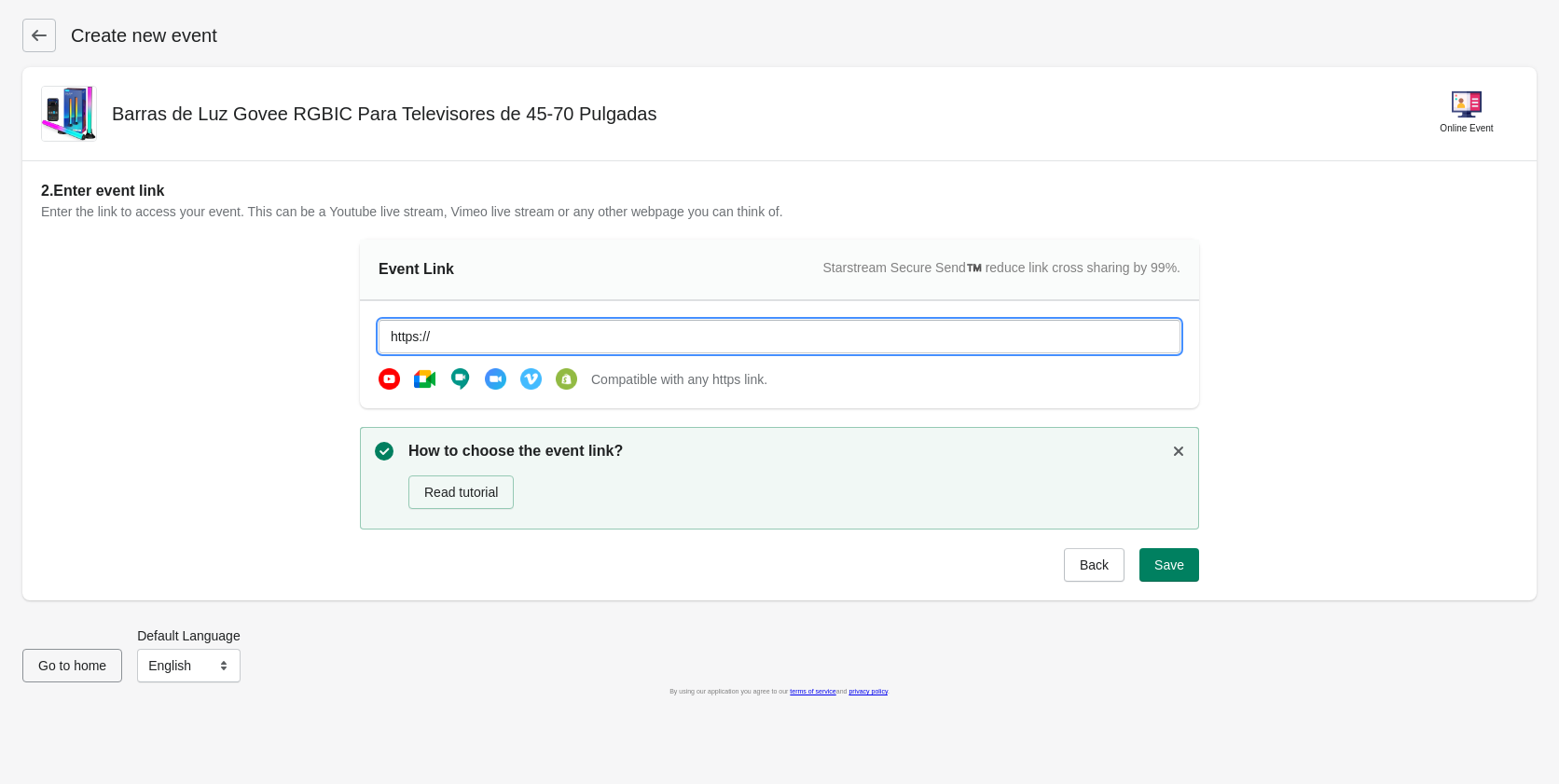 click on "https://" at bounding box center [780, 337] 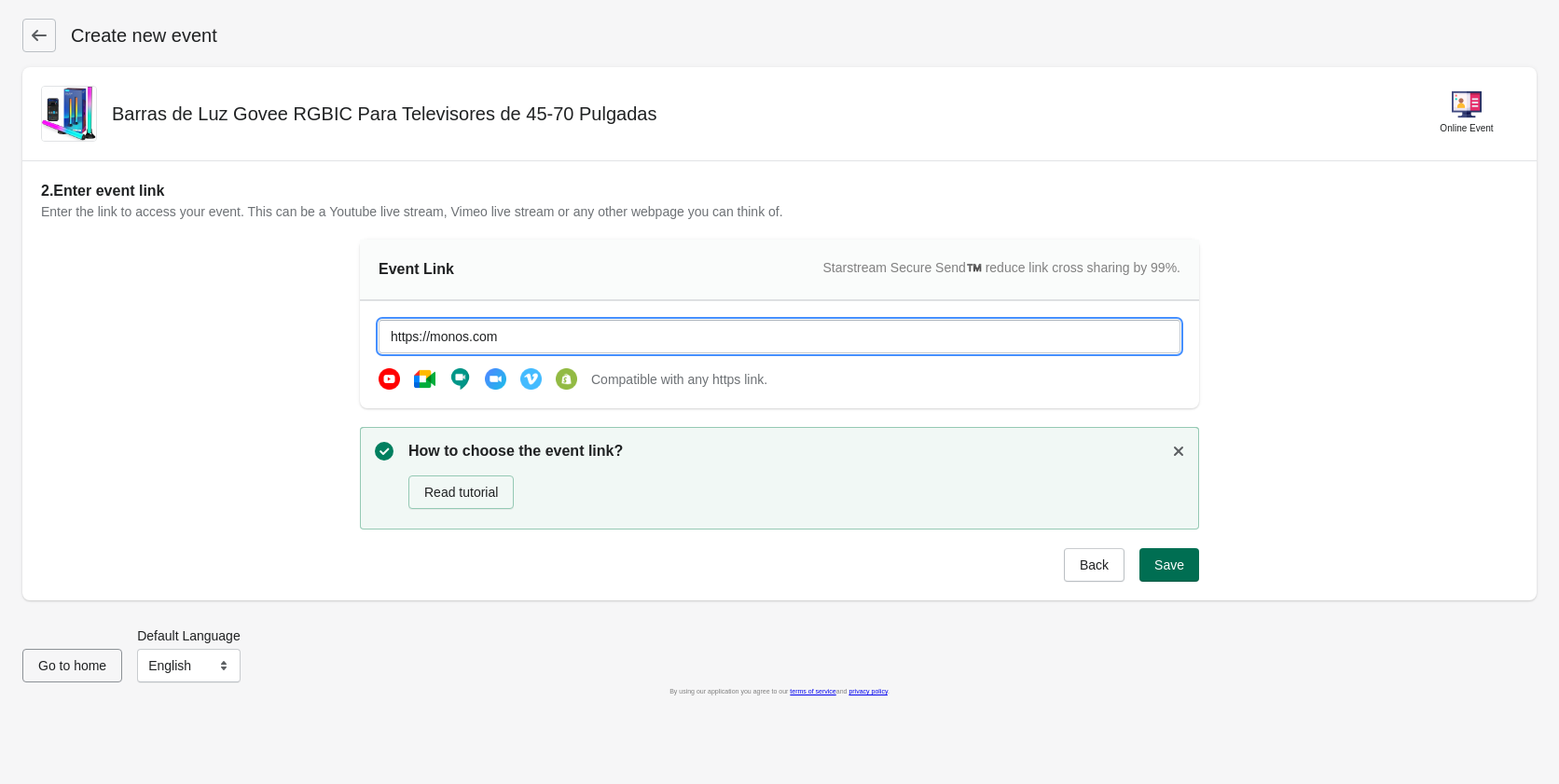 type on "https://monos.com" 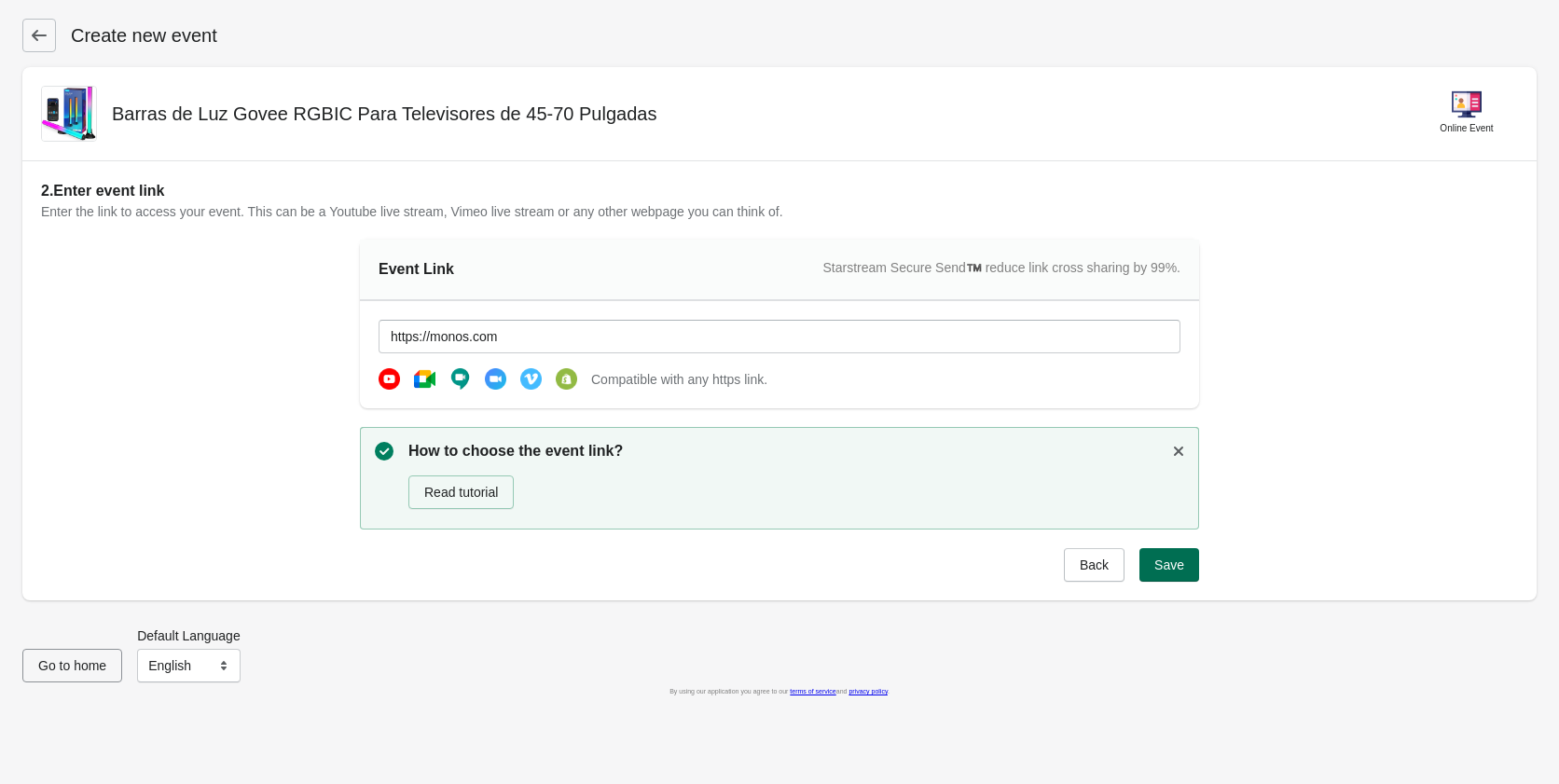 click on "Save" at bounding box center [1169, 565] 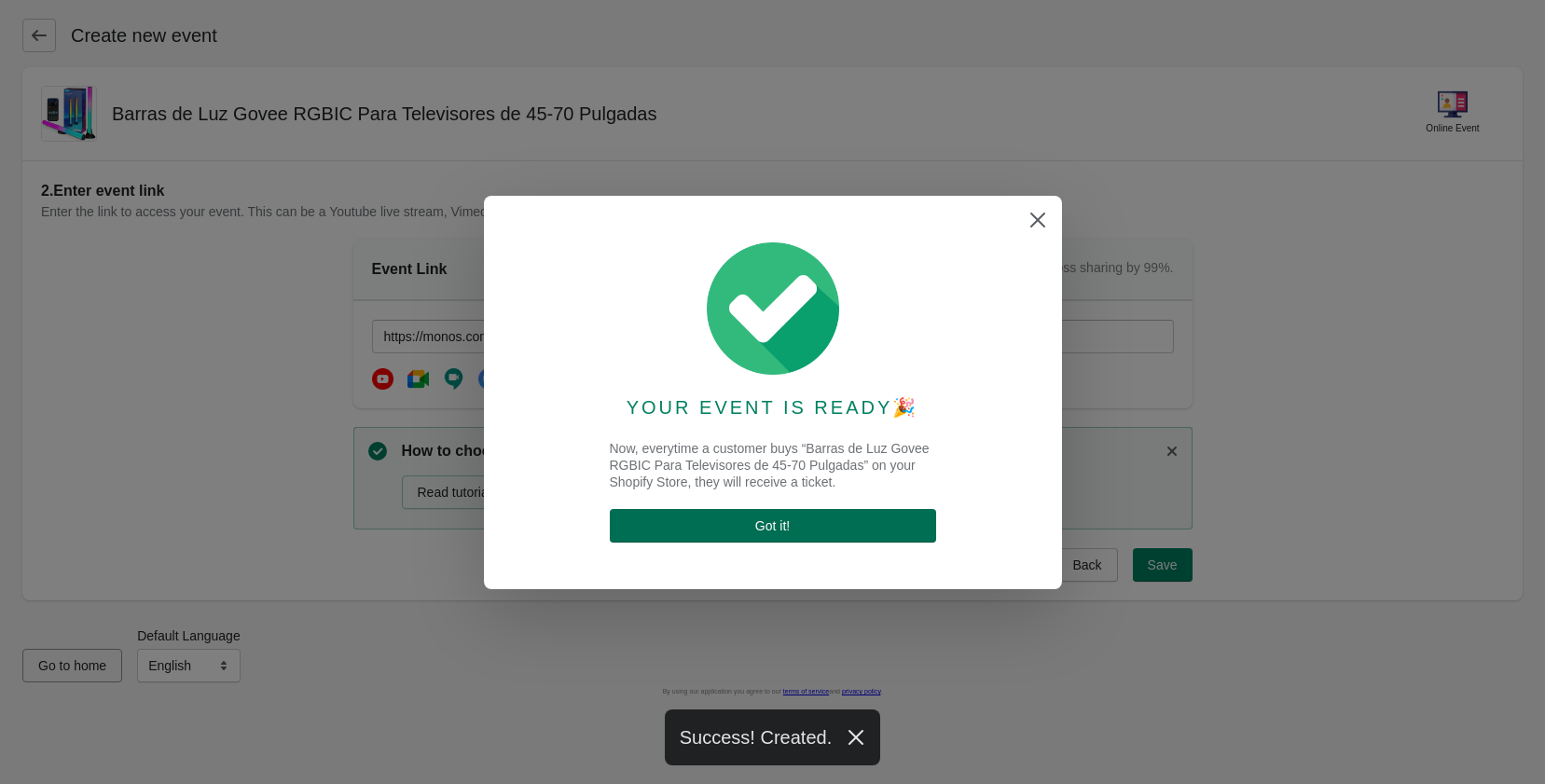 click on "Got it !" at bounding box center (773, 526) 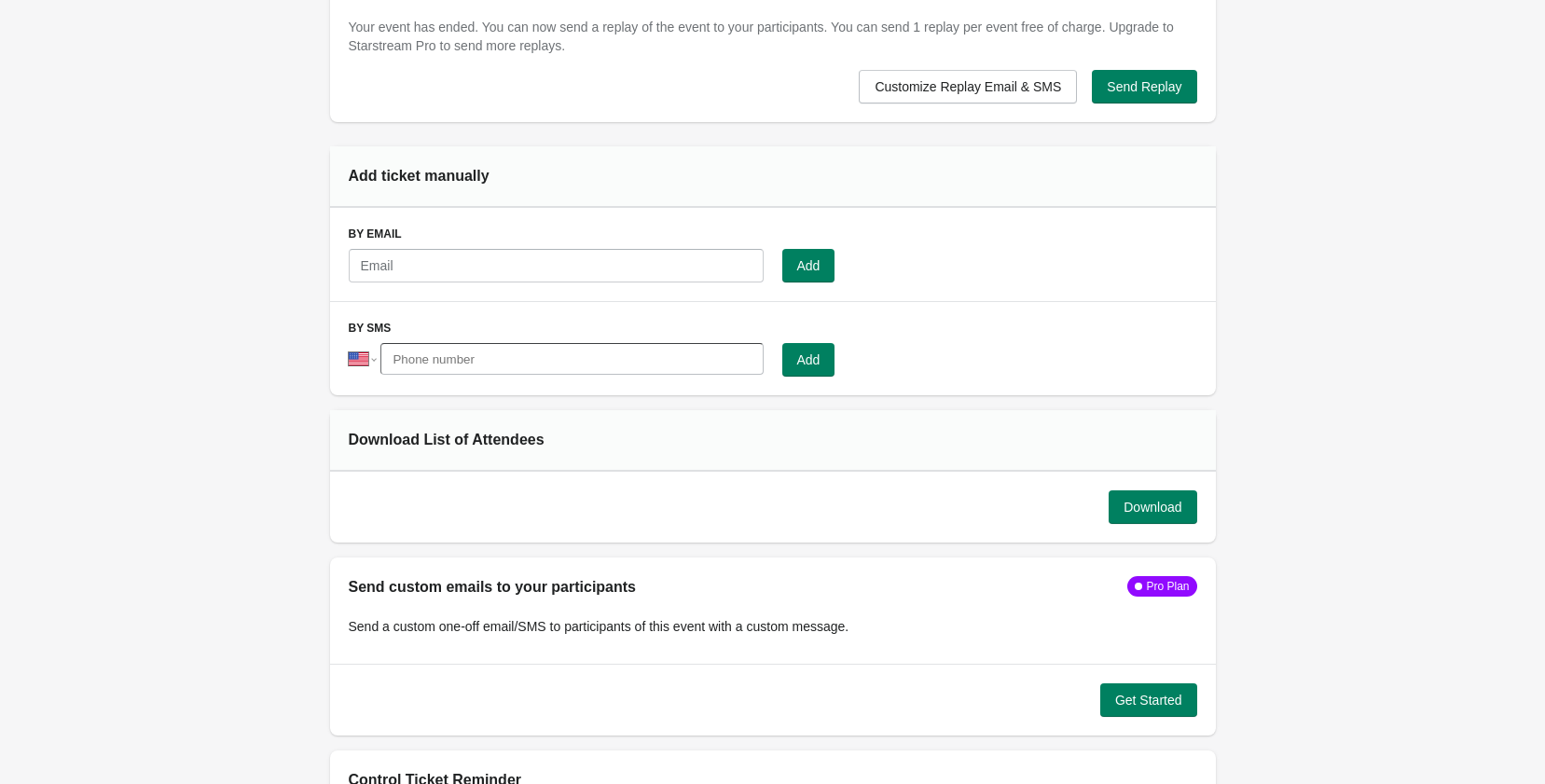 scroll, scrollTop: 1398, scrollLeft: 0, axis: vertical 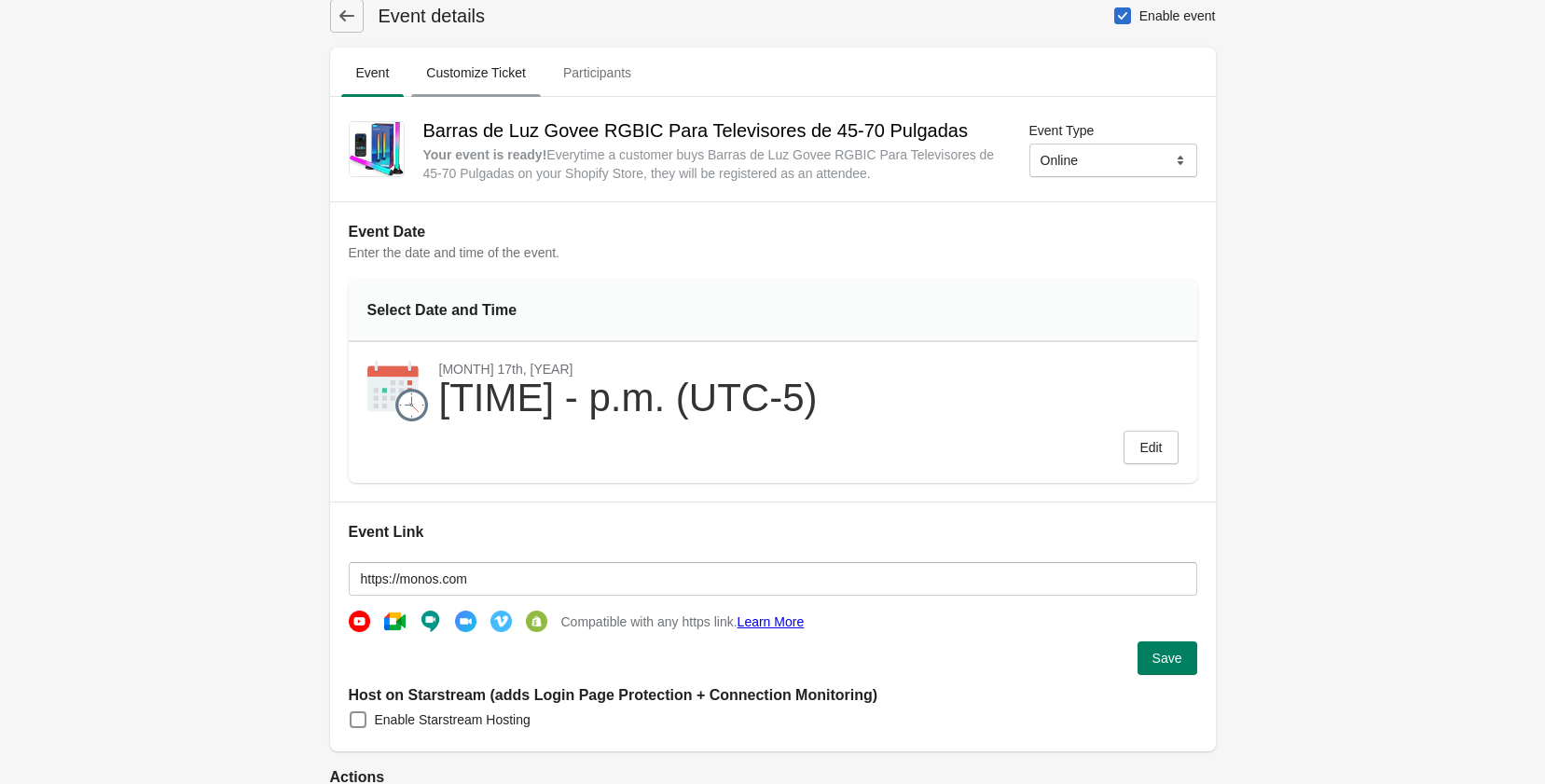 click on "Customize Ticket" at bounding box center [476, 73] 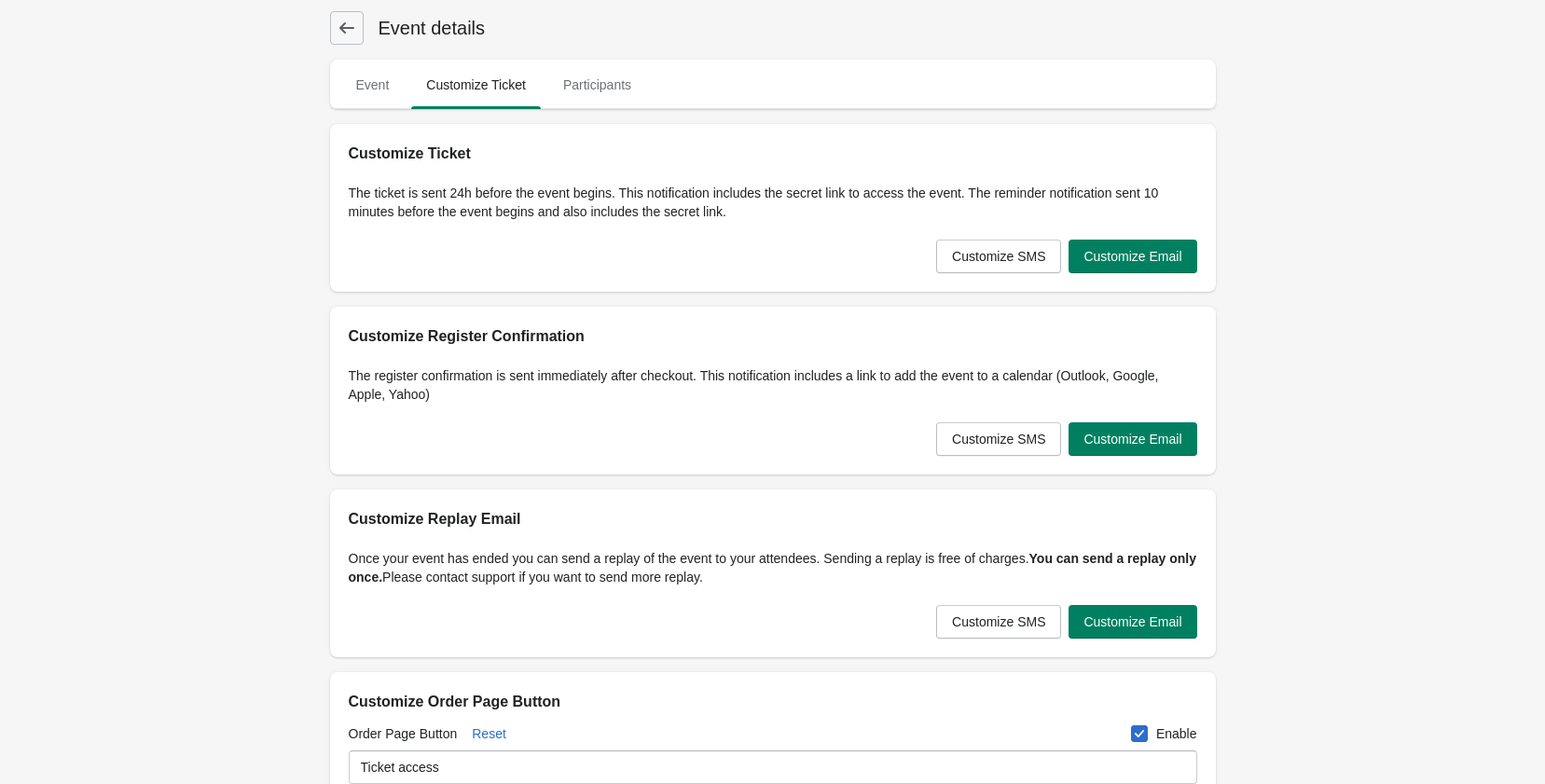 scroll, scrollTop: 0, scrollLeft: 0, axis: both 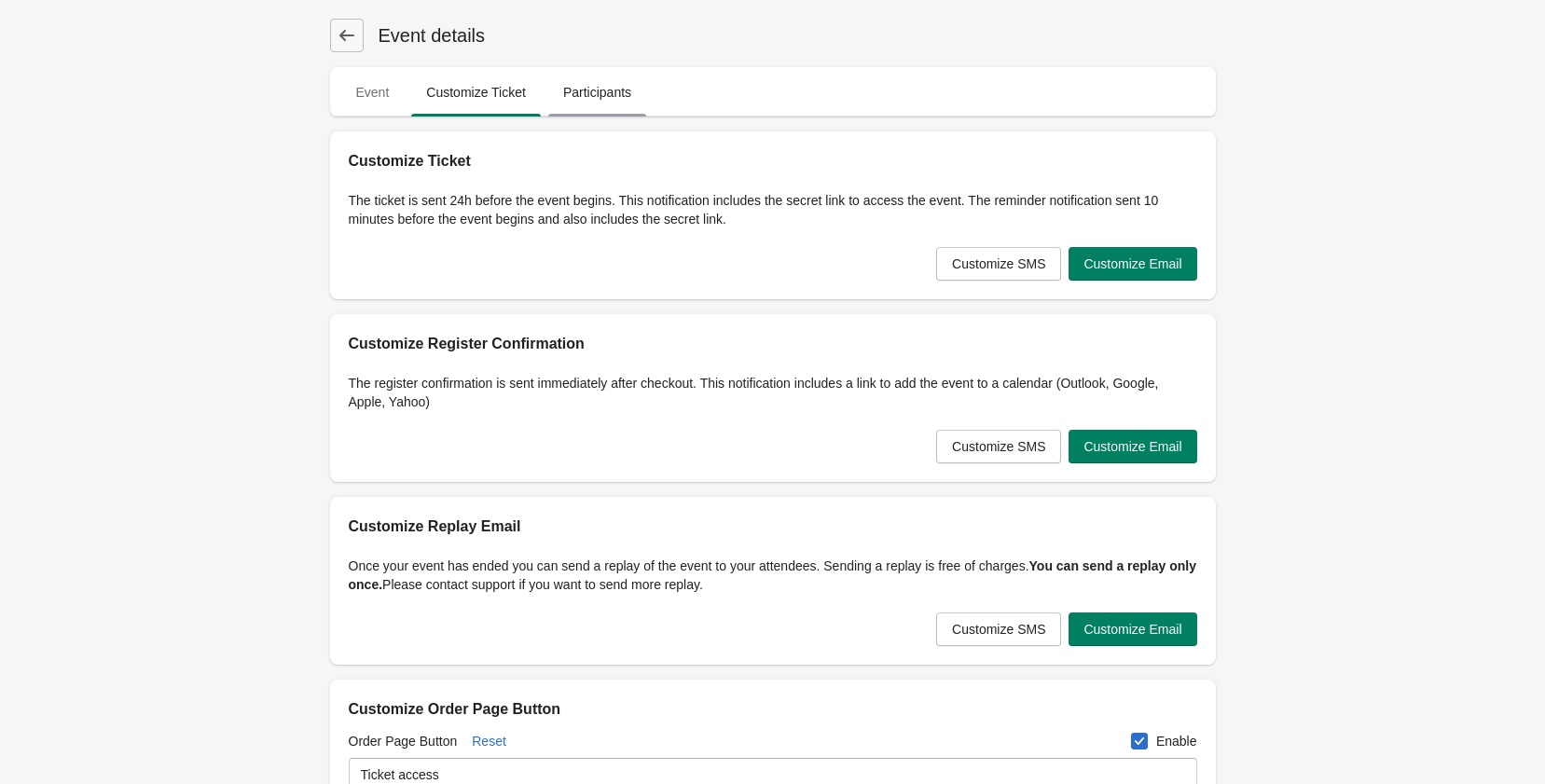 click on "Participants" at bounding box center (597, 92) 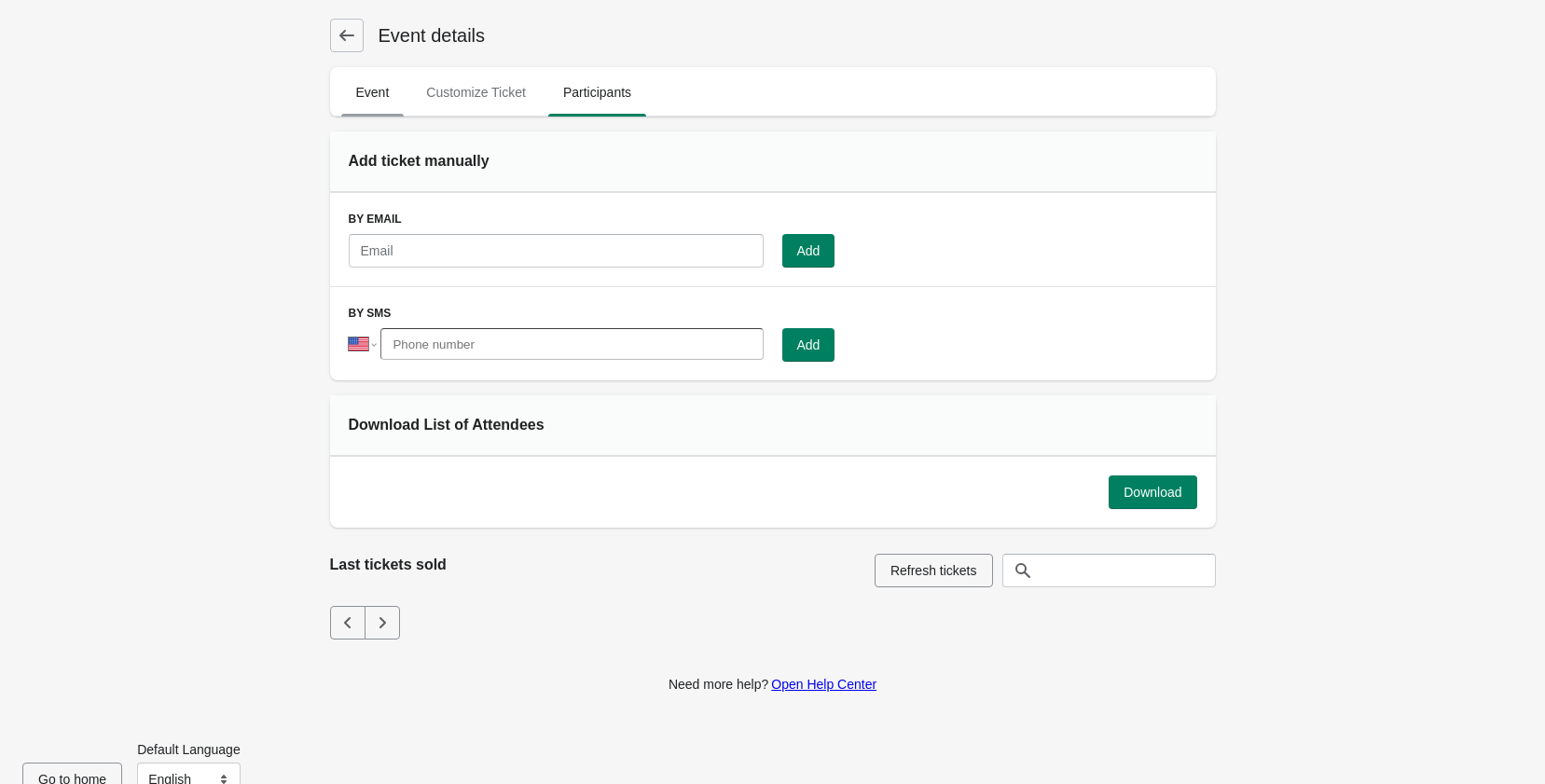click on "Event" at bounding box center (373, 92) 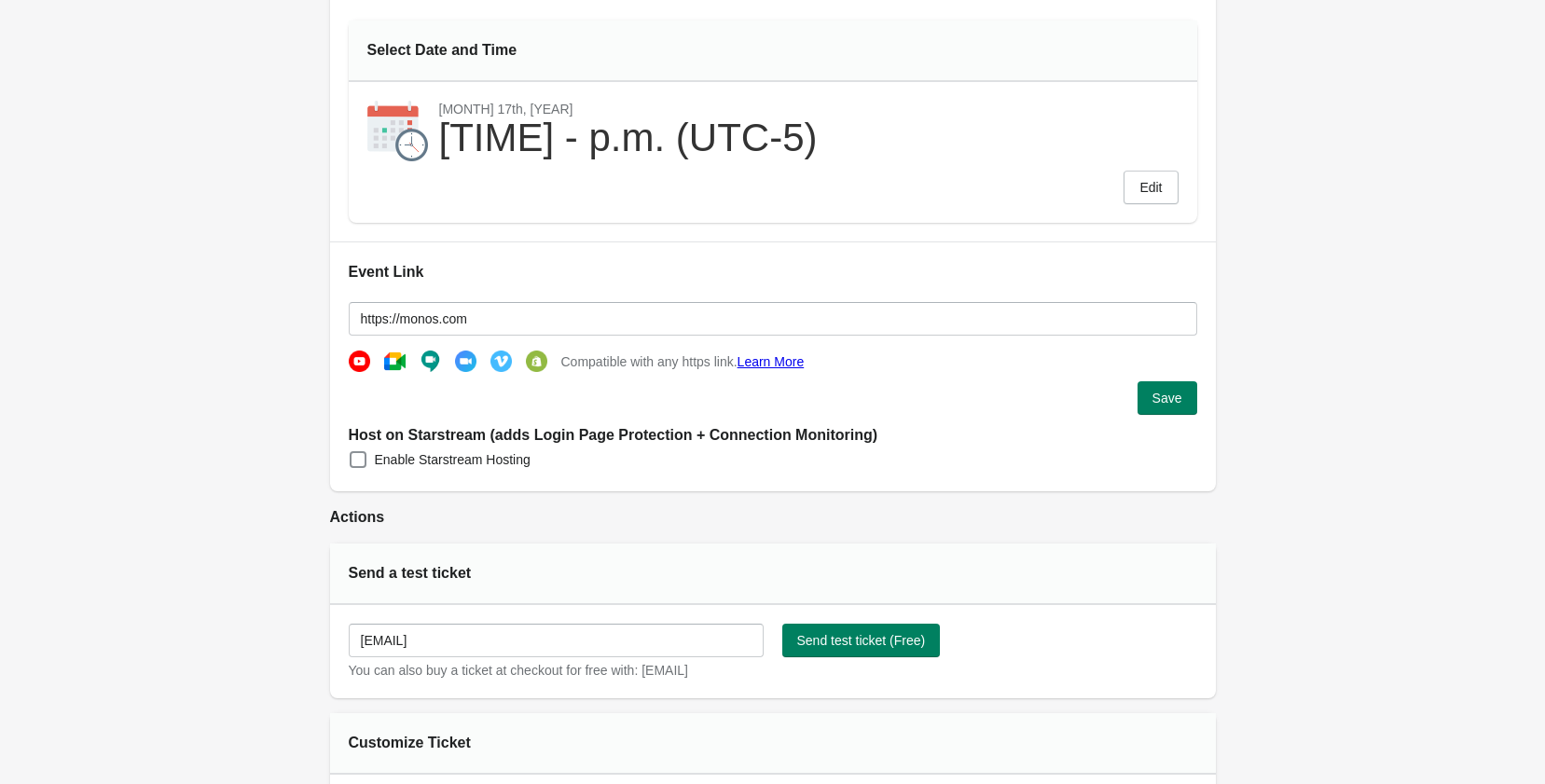 scroll, scrollTop: 283, scrollLeft: 0, axis: vertical 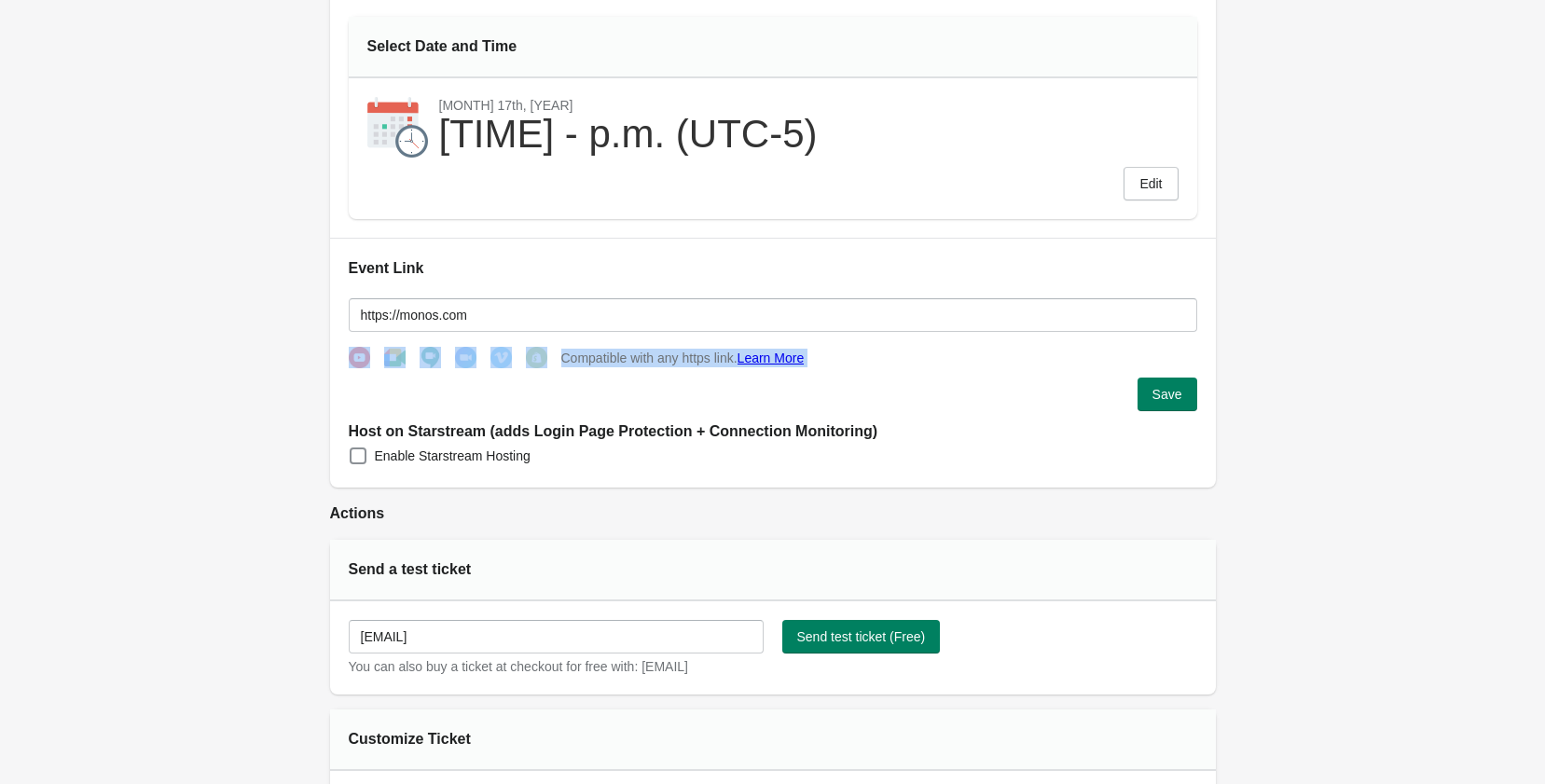 drag, startPoint x: 345, startPoint y: 351, endPoint x: 1295, endPoint y: 346, distance: 950.01316 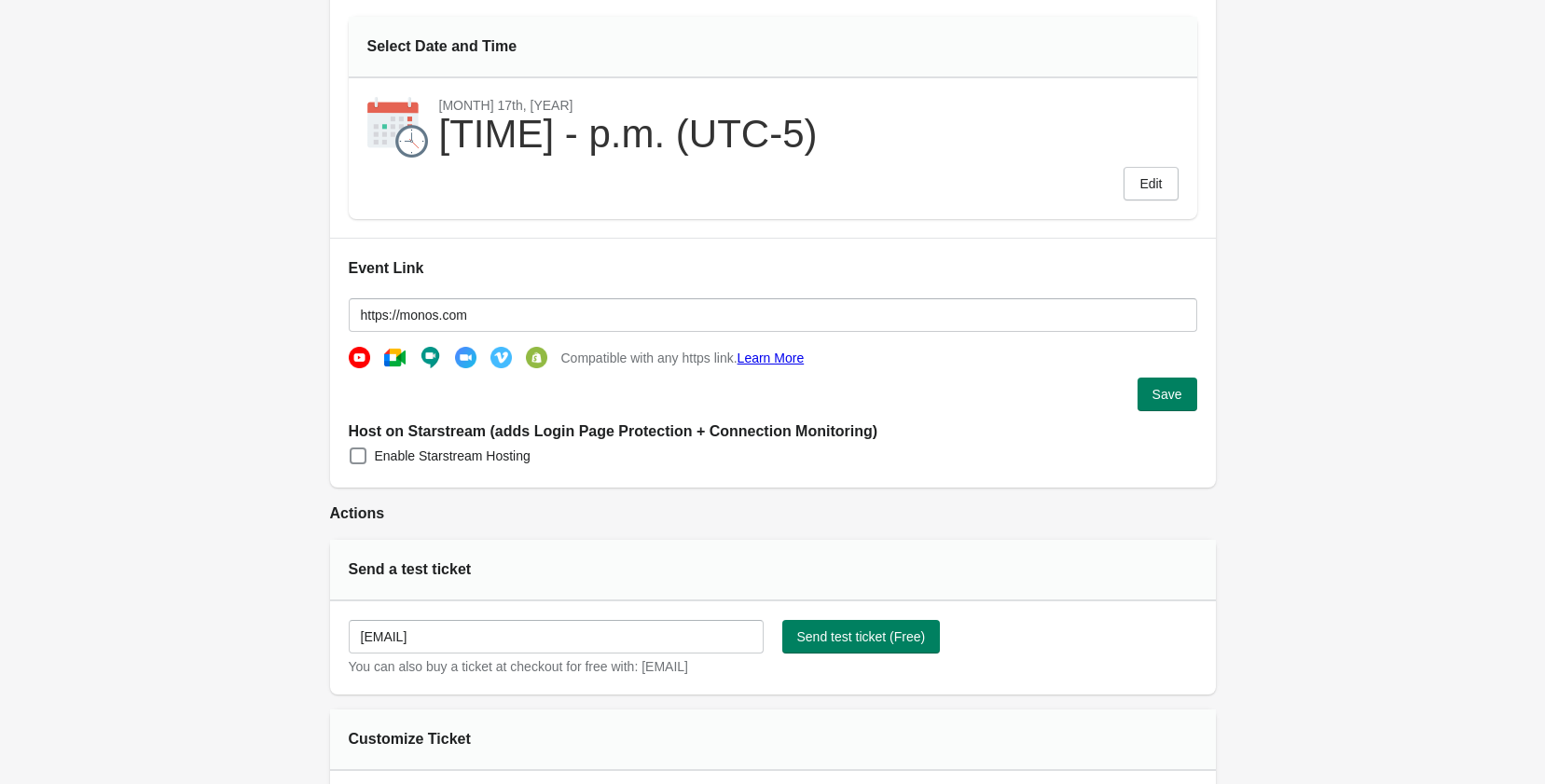 click on "Event details Enable event Event Customize Ticket Participants Event Customize Ticket Participants Barras de Luz Govee RGBIC Para Televisores de 45-70 Pulgadas Your event is ready ! Everytime a customer buys Barras de Luz Govee RGBIC Para Televisores de 45-70 Pulgadas on your Shopify Store, they will be registered as an attendee. Event Type Online Physical Online Event Date Enter the date and time of the event. Select Date and Time julio 17th, 2025 17:44 - p.m. (UTC-5) Edit Event Link https://monos.com Compatible with any https link.  Learn More Save Host on Starstream (adds Login Page Protection + Connection Monitoring) Enable Starstream Hosting Actions Send a test ticket Submit domotikaperu@gmail.com You can also buy a ticket at checkout for free with: domotikaperu@gmail.com Send test ticket (Free) Customize Ticket Customize the look and feel of your ticket to match your branding. Open "Customize Ticket" tab Send replay of the event Customize Replay Email & SMS Send Replay Add ticket manually By Email Add 1" at bounding box center (772, 1268) 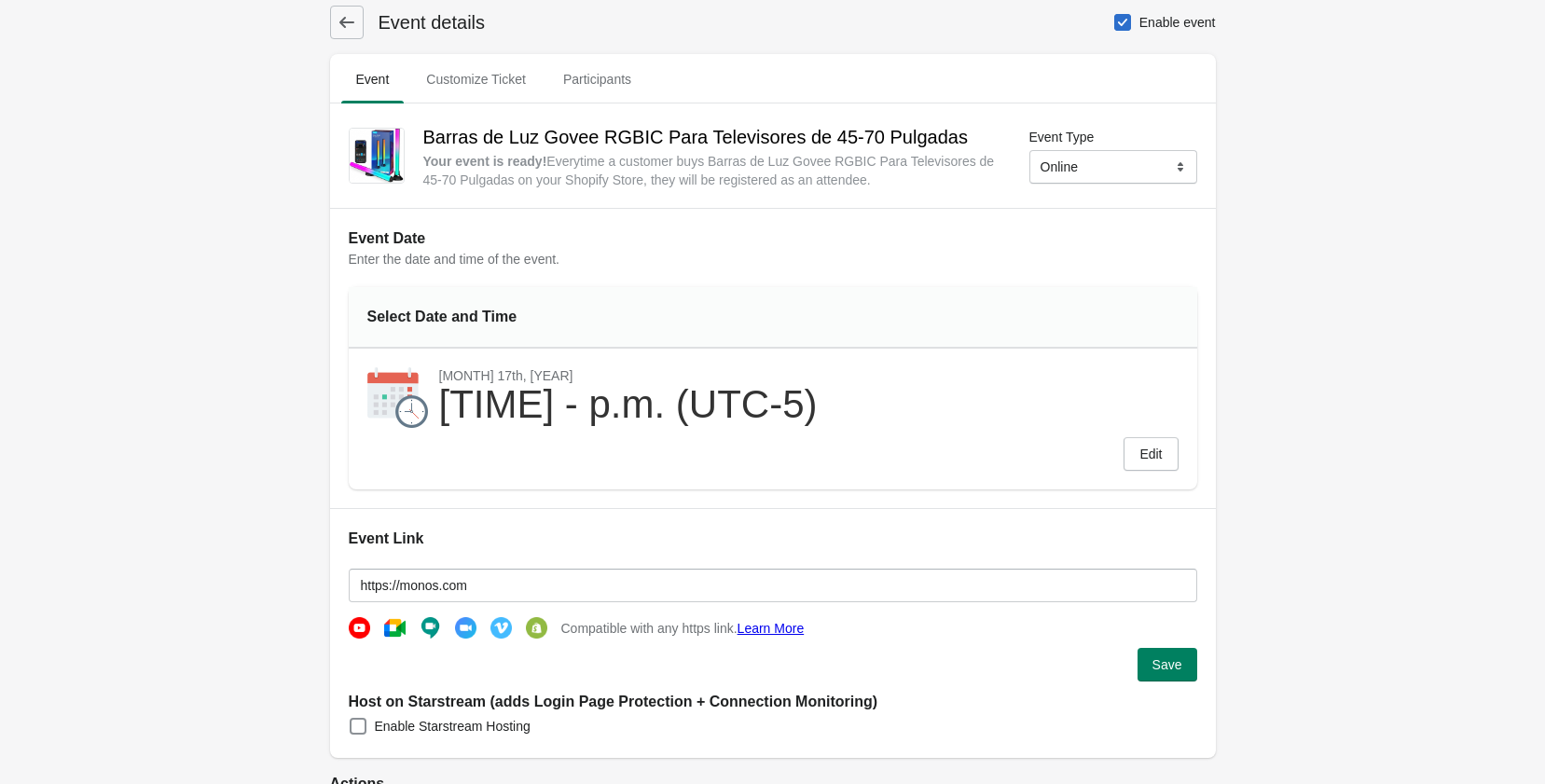 scroll, scrollTop: 0, scrollLeft: 0, axis: both 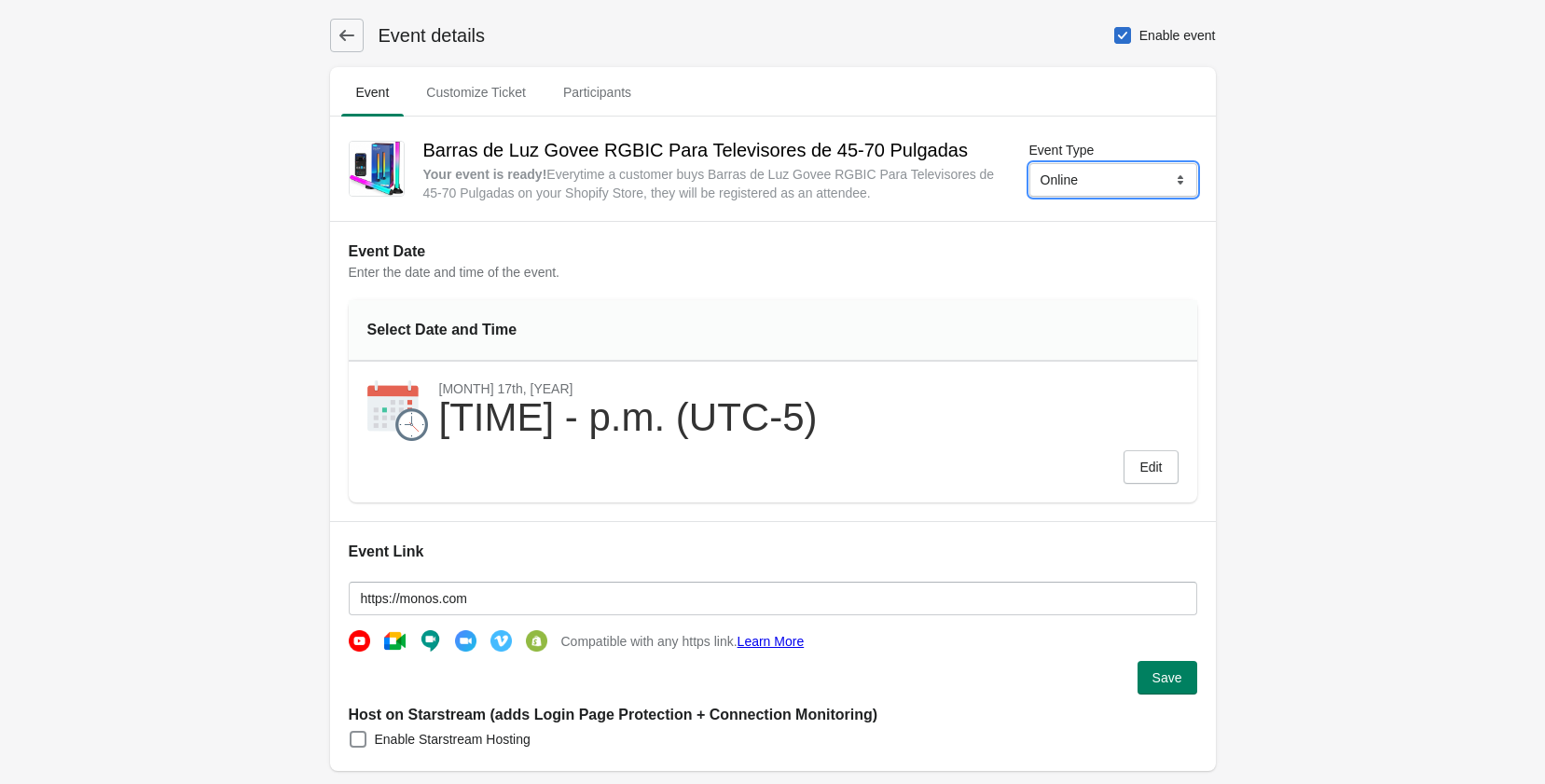 click on "Online Physical" at bounding box center (1113, 180) 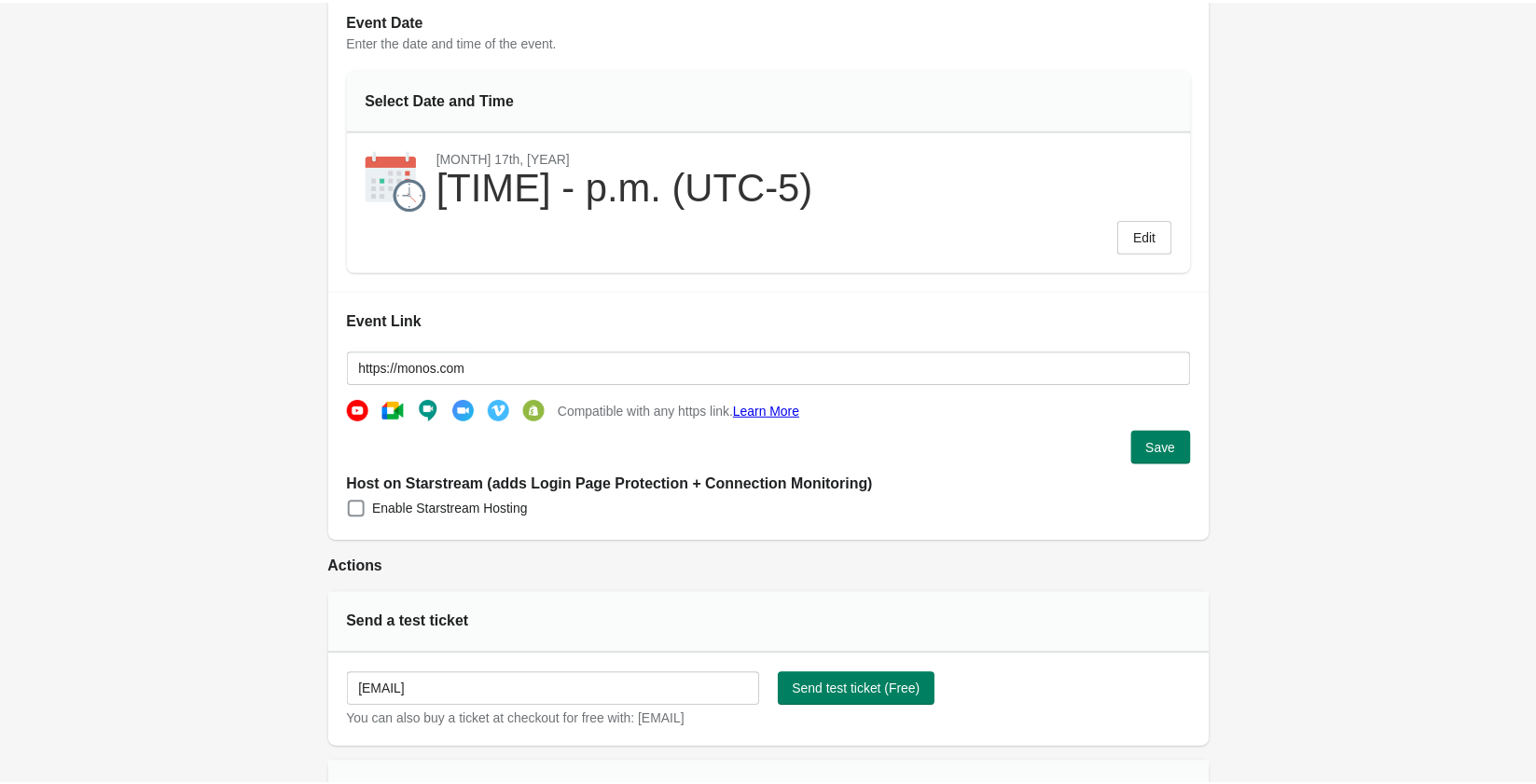 scroll, scrollTop: 0, scrollLeft: 0, axis: both 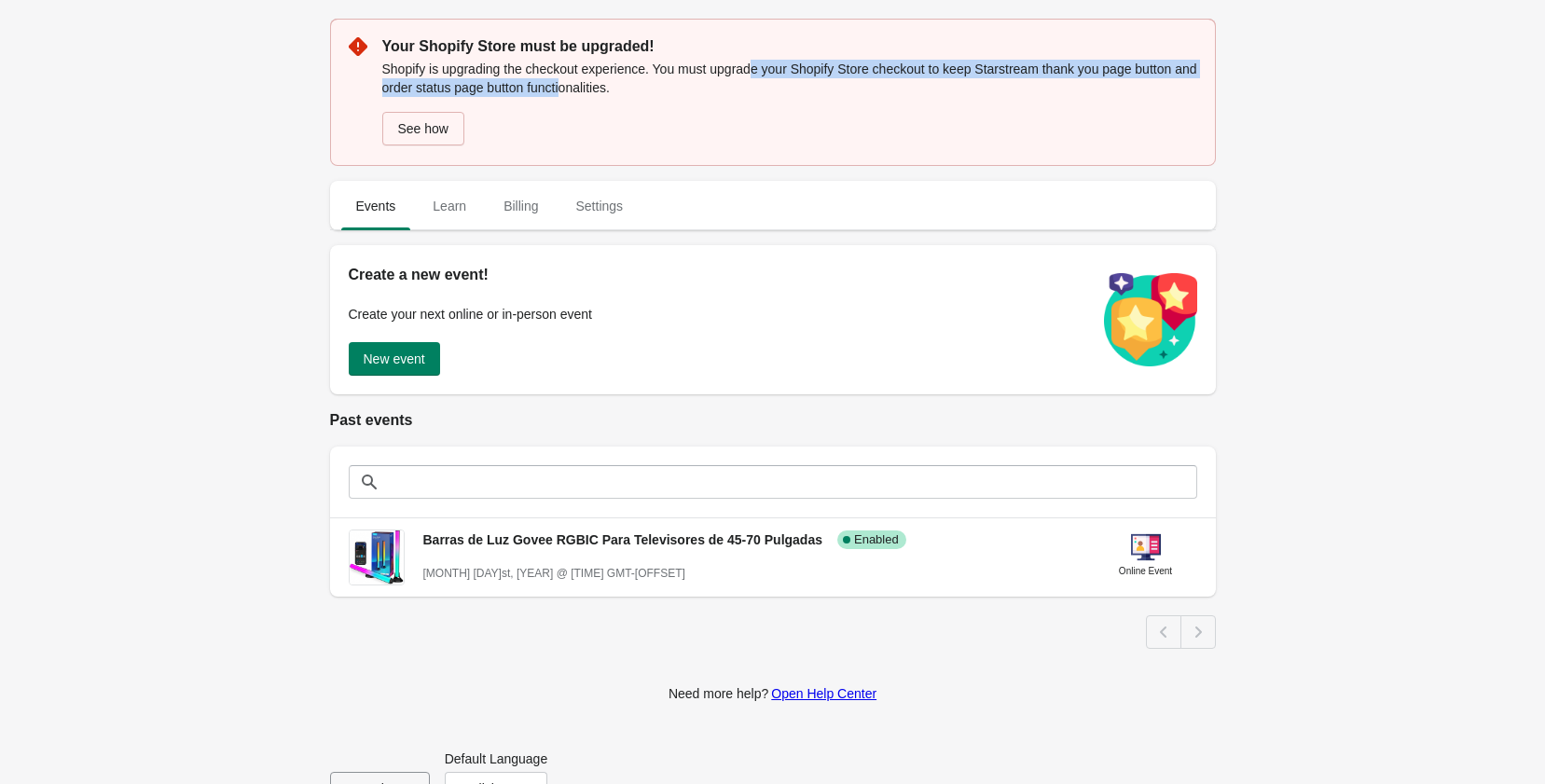 drag, startPoint x: 560, startPoint y: 79, endPoint x: 751, endPoint y: 76, distance: 191.02356 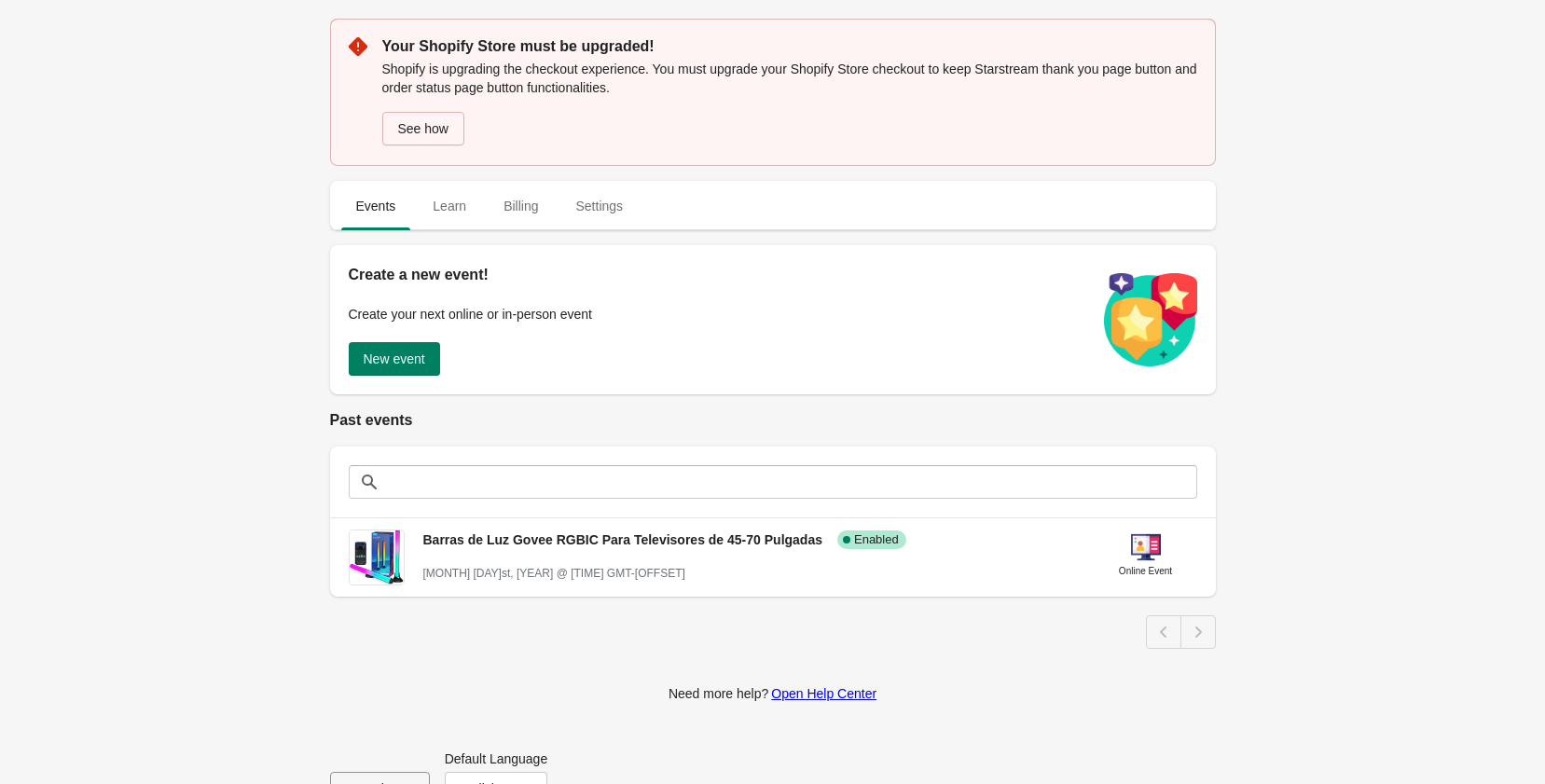 drag, startPoint x: 311, startPoint y: 473, endPoint x: 260, endPoint y: 474, distance: 51.0098 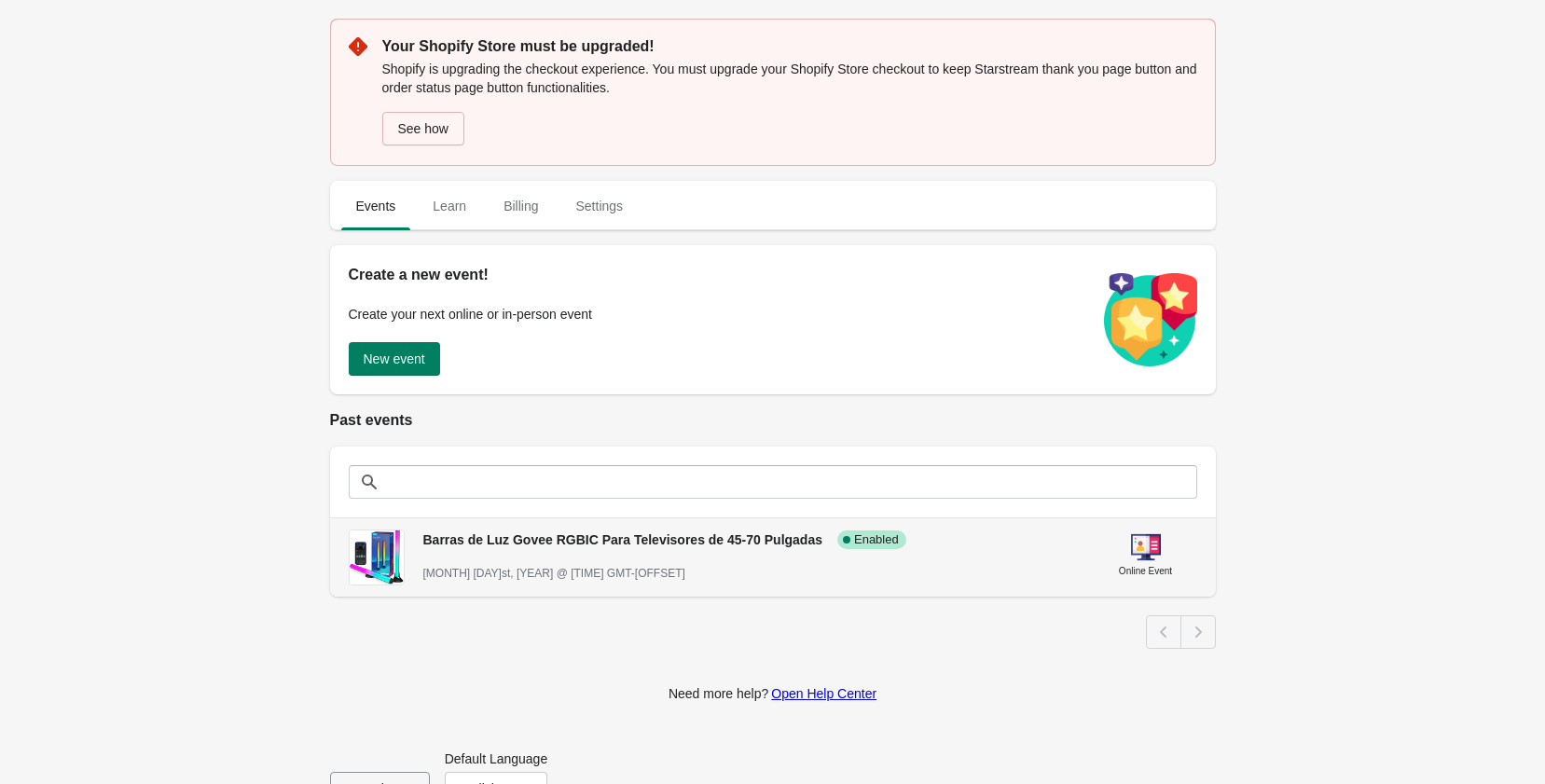 click on "Barras de Luz Govee RGBIC Para Televisores de 45-70 Pulgadas" at bounding box center (623, 540) 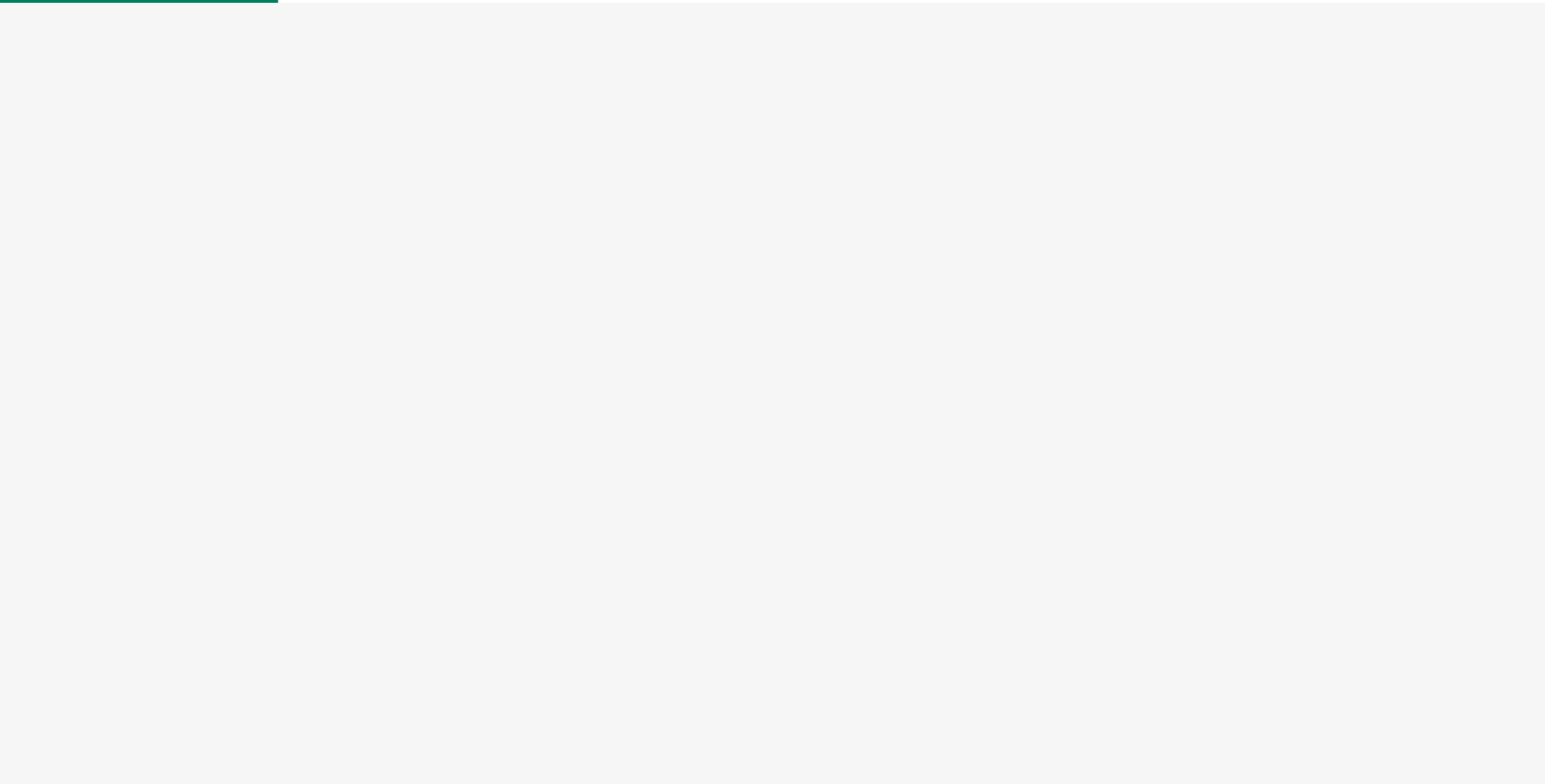 select on "US" 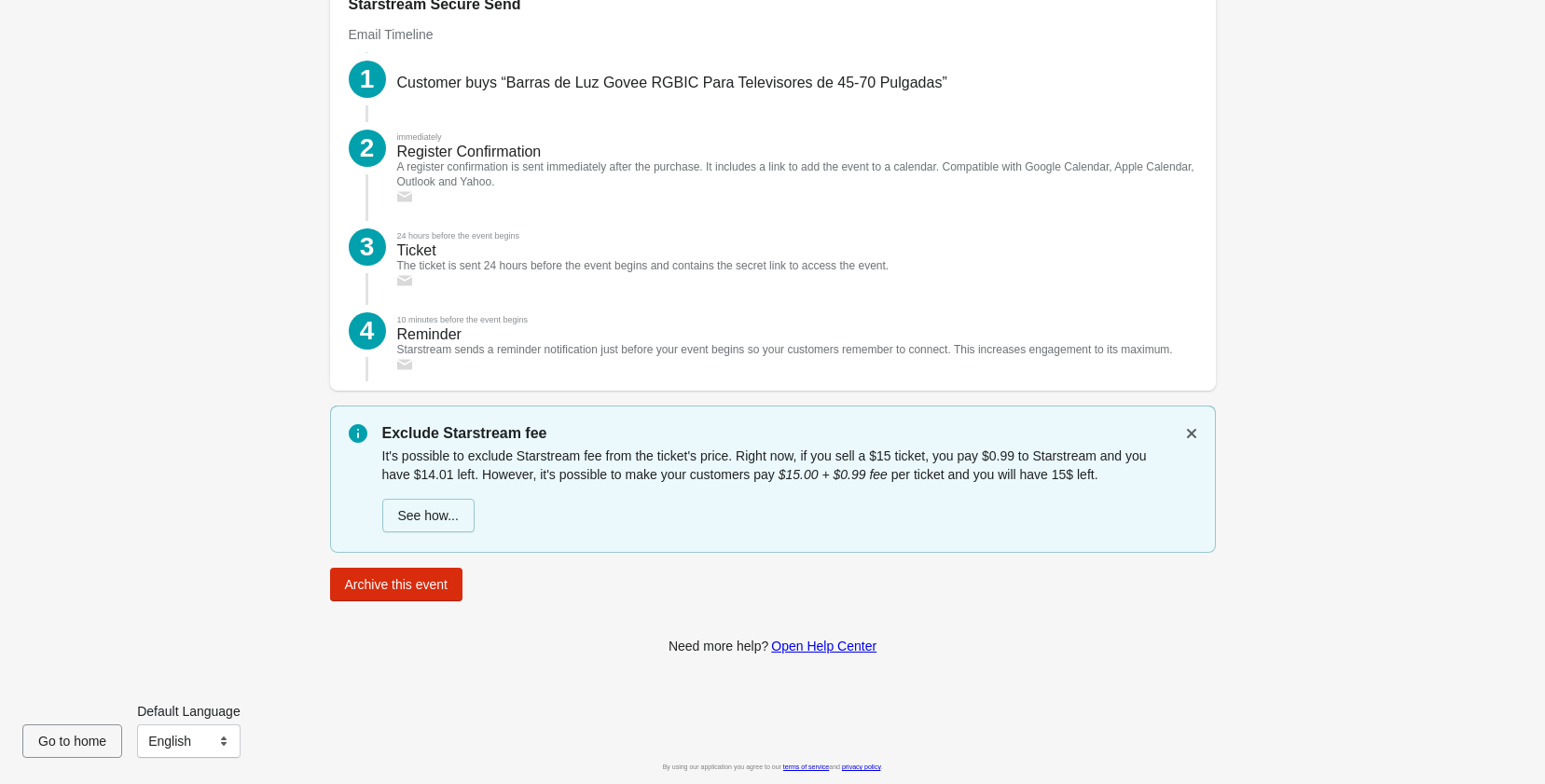 scroll, scrollTop: 2337, scrollLeft: 0, axis: vertical 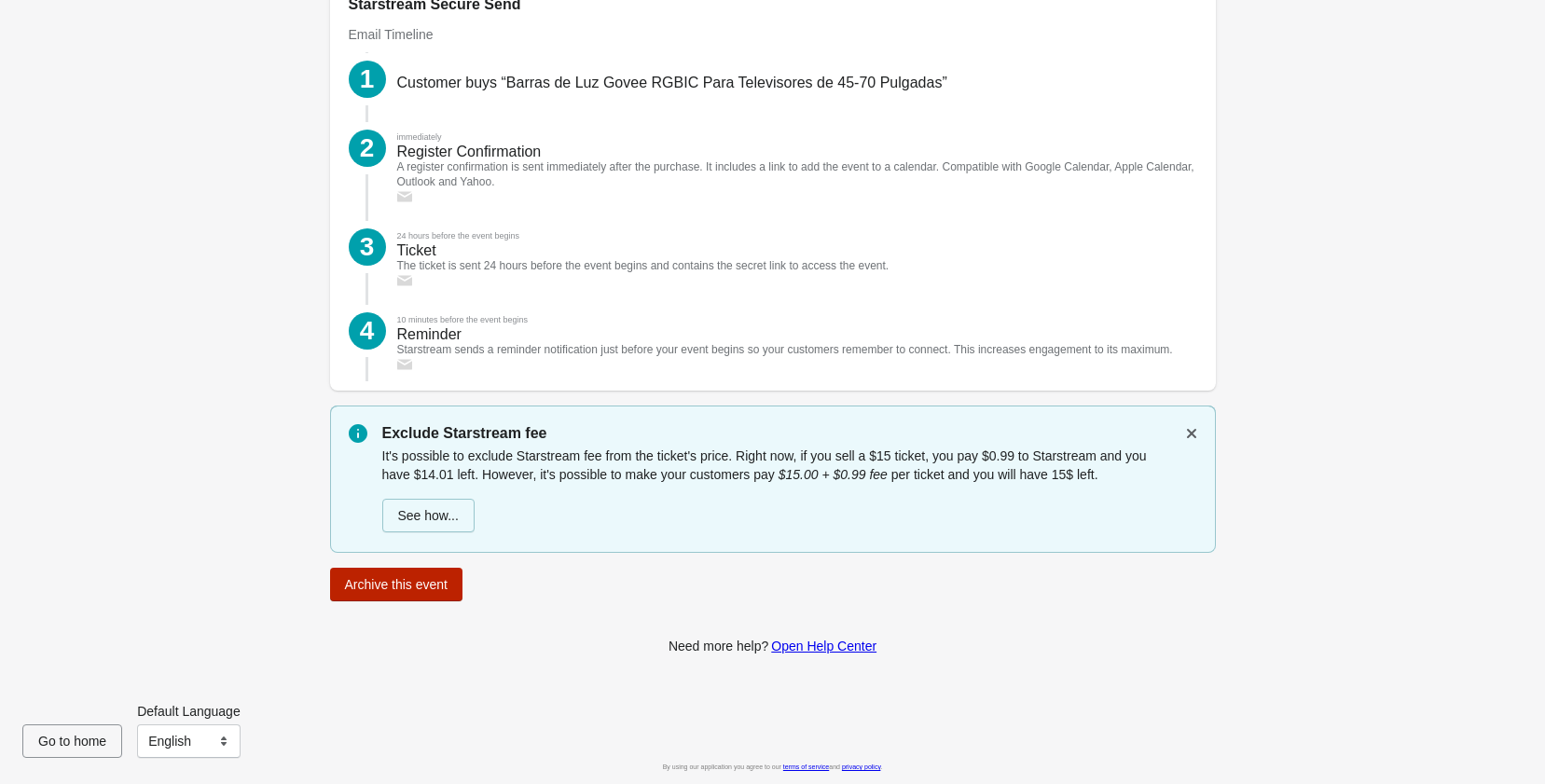 click on "Archive this event" at bounding box center [396, 585] 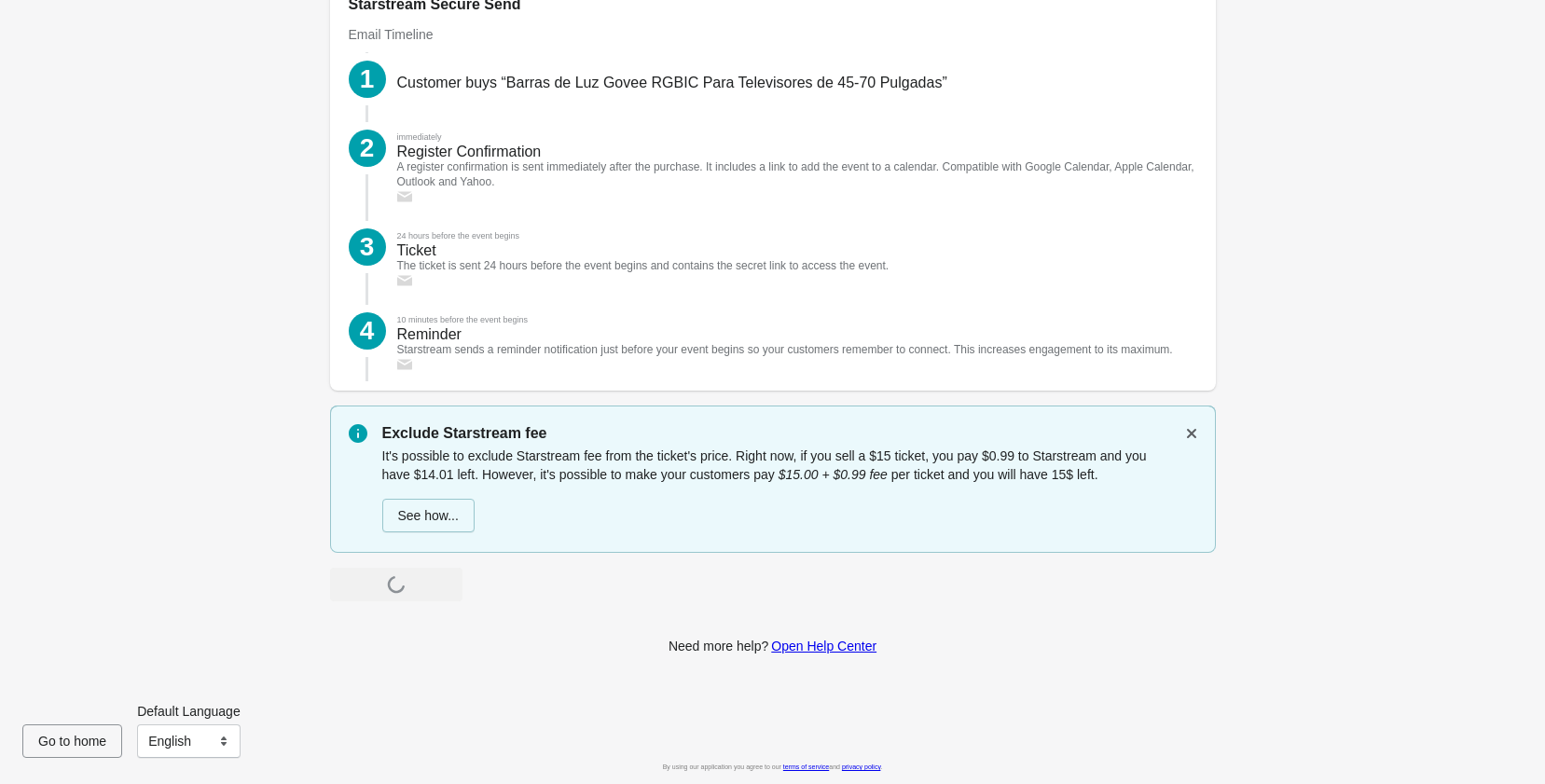 scroll, scrollTop: 0, scrollLeft: 0, axis: both 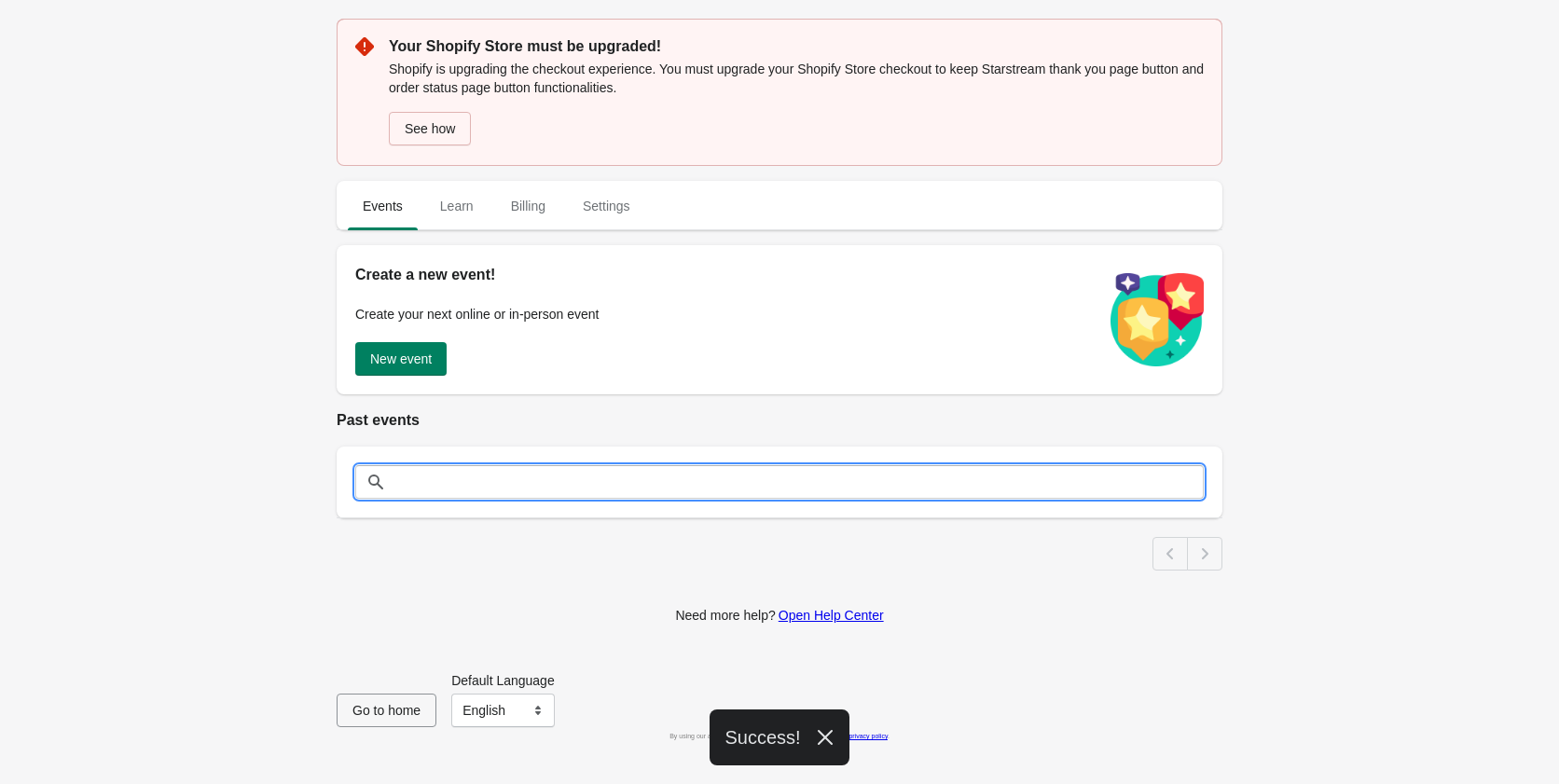 click at bounding box center [798, 482] 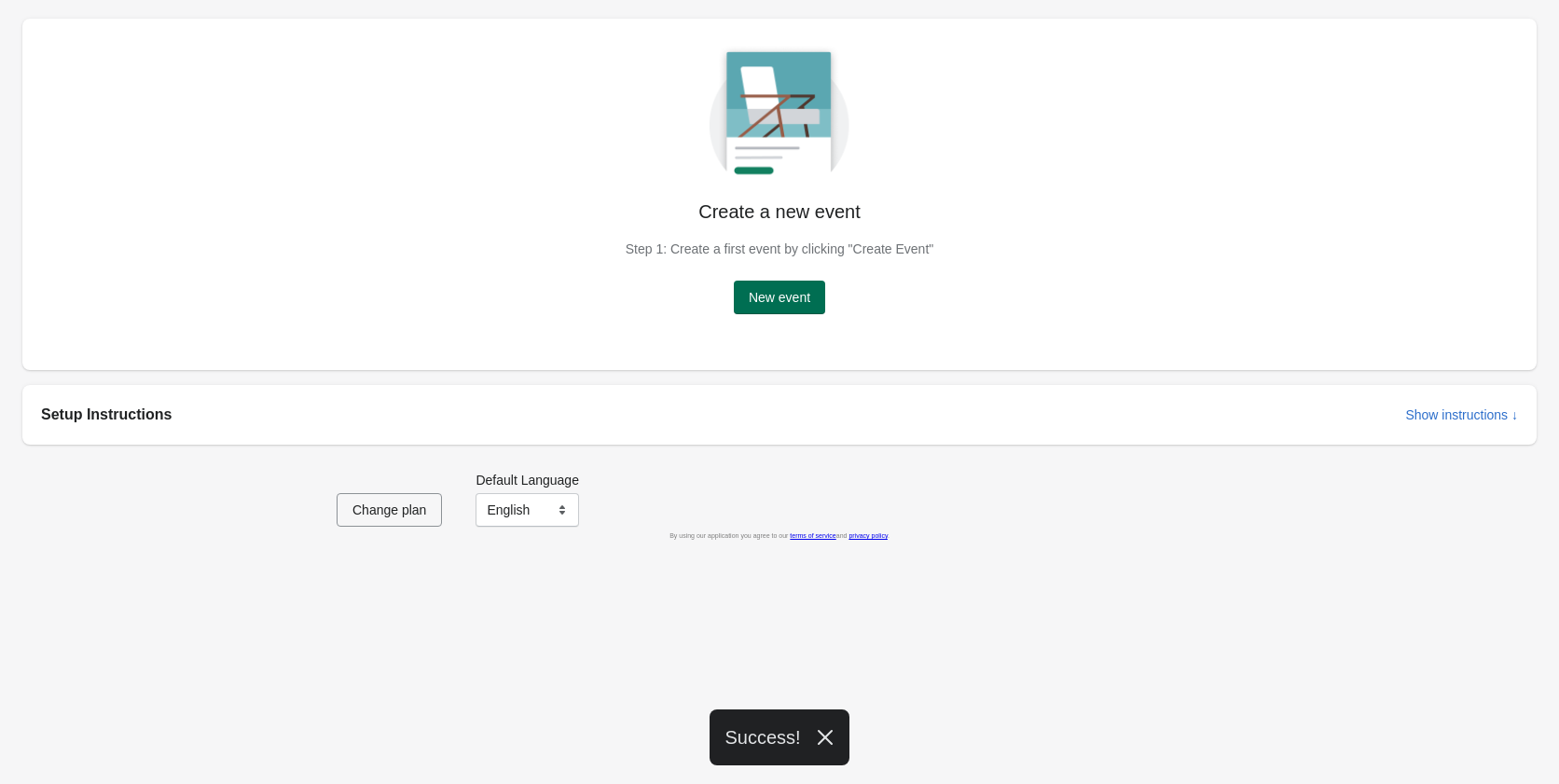 click on "New event" at bounding box center (780, 297) 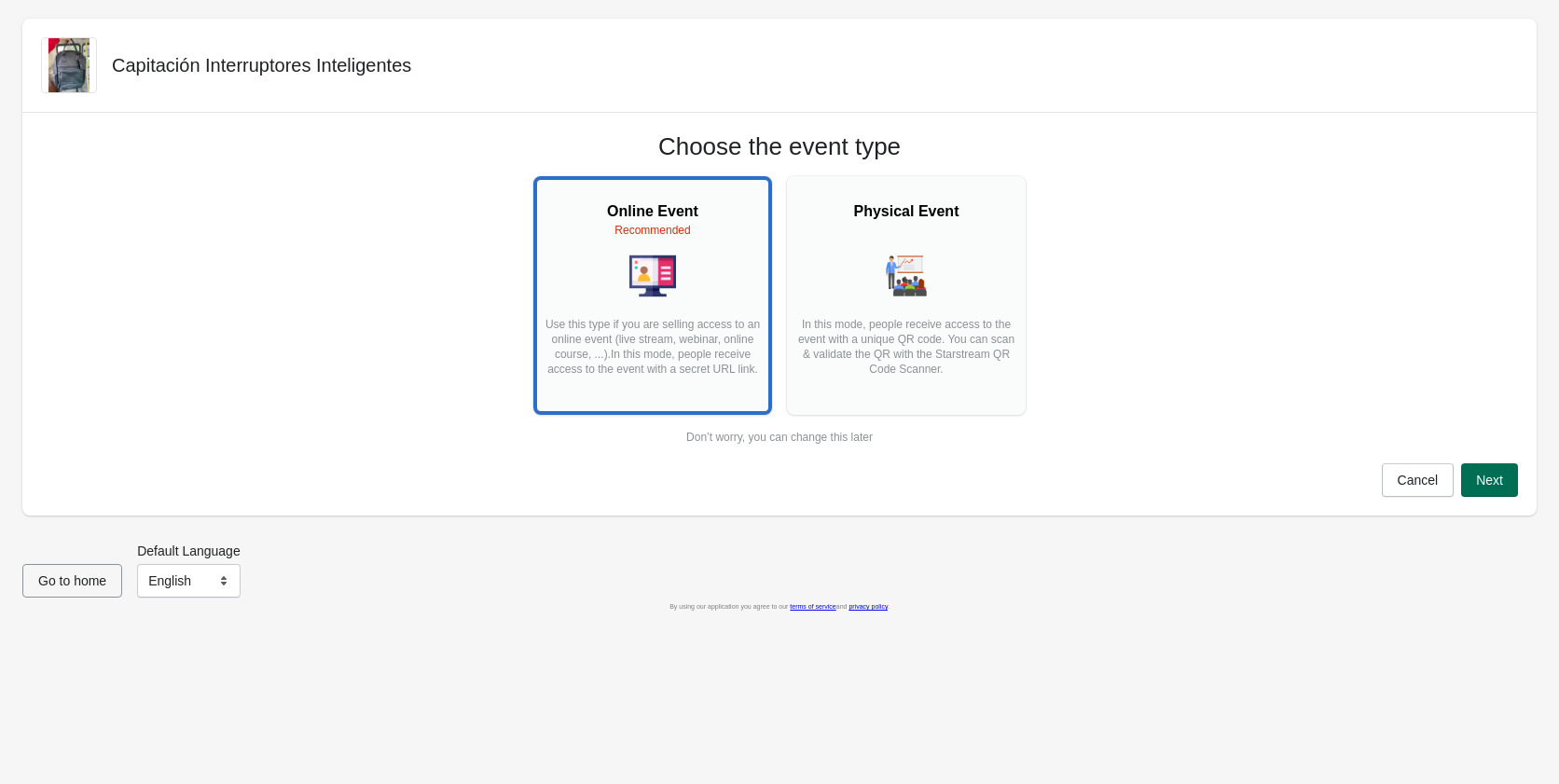 click on "Next" at bounding box center [1489, 480] 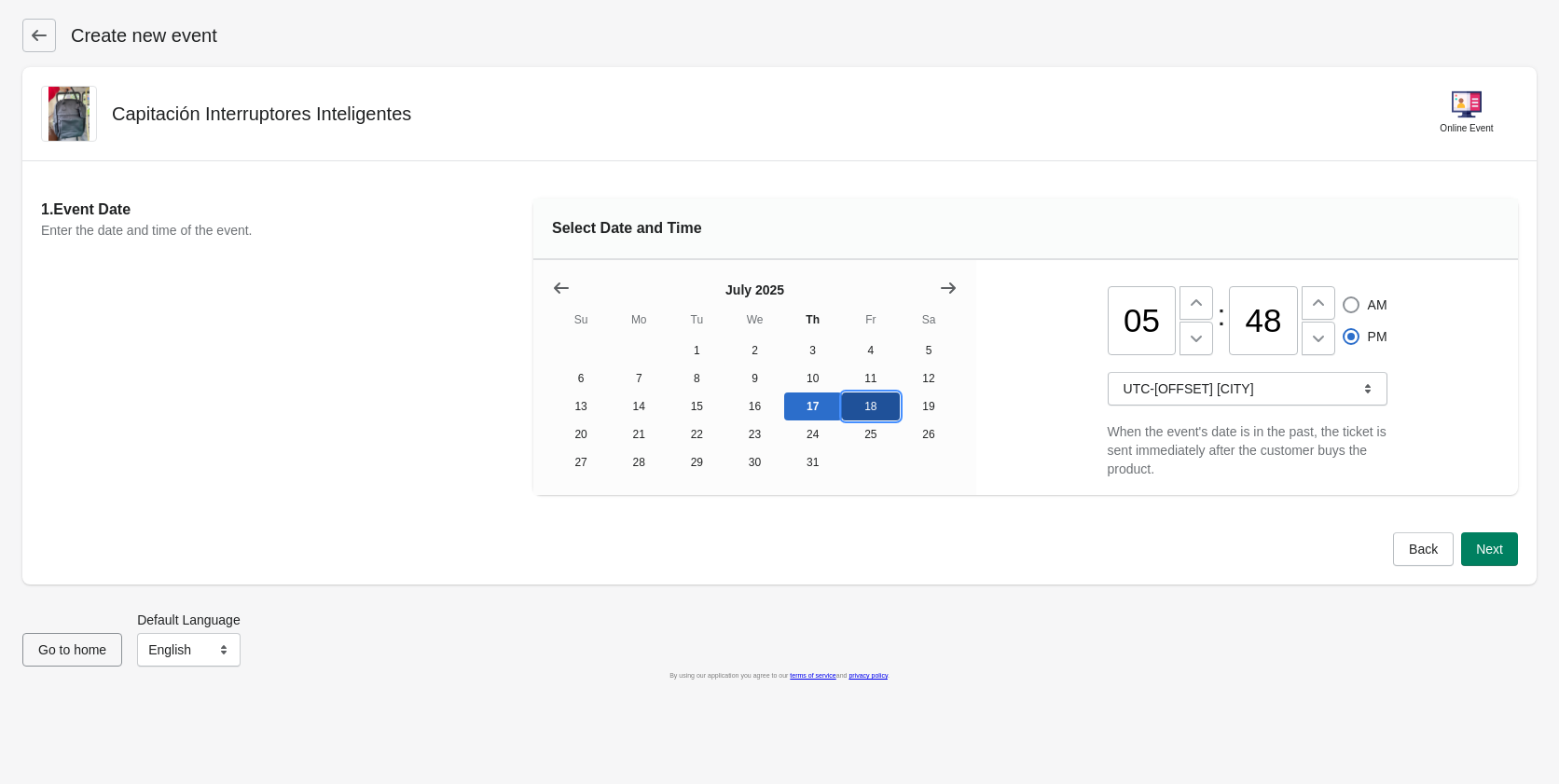 click on "18" at bounding box center [871, 406] 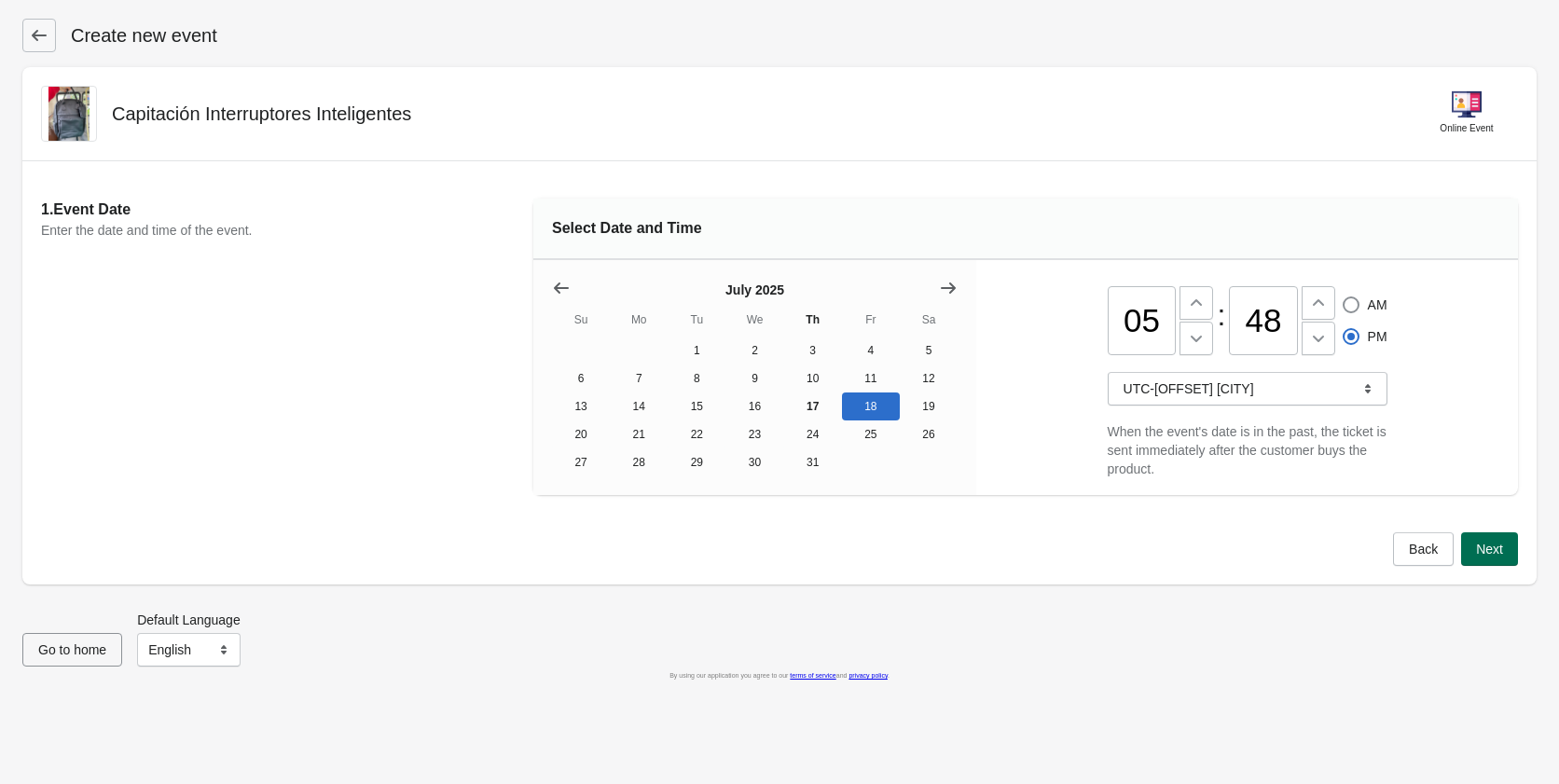 click on "Next" at bounding box center [1489, 549] 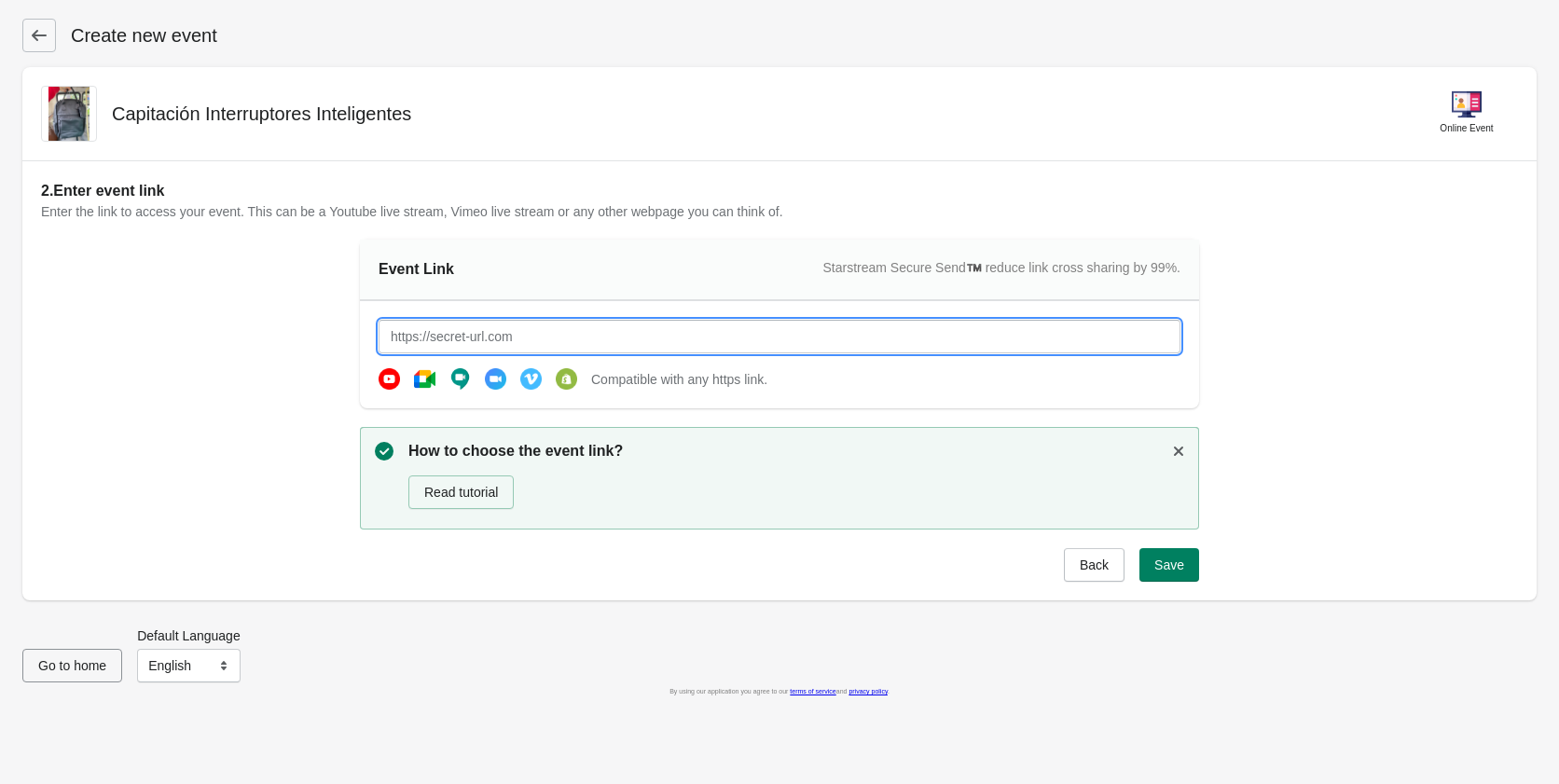 click at bounding box center [780, 337] 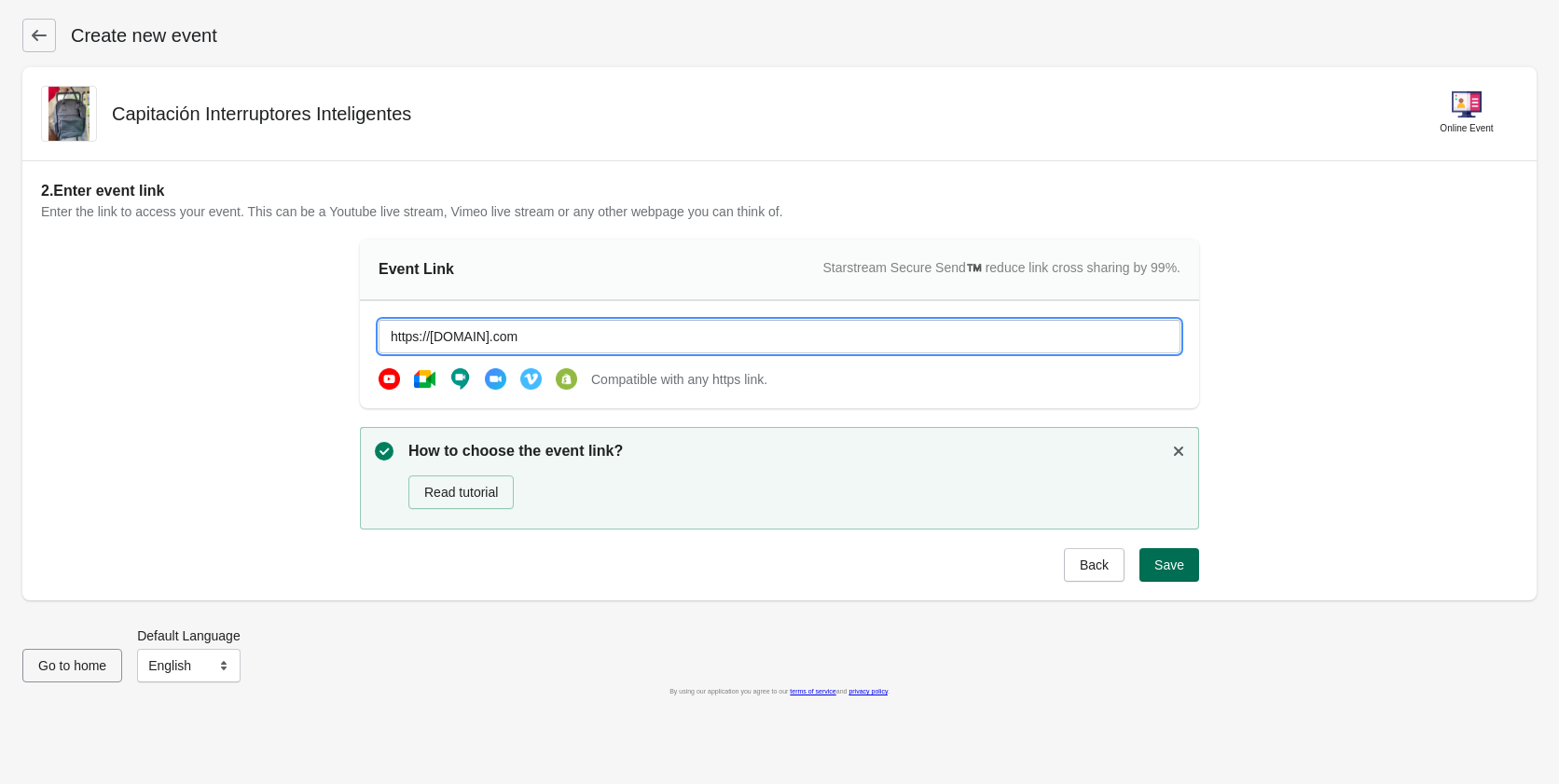 click on "Save" at bounding box center [1169, 565] 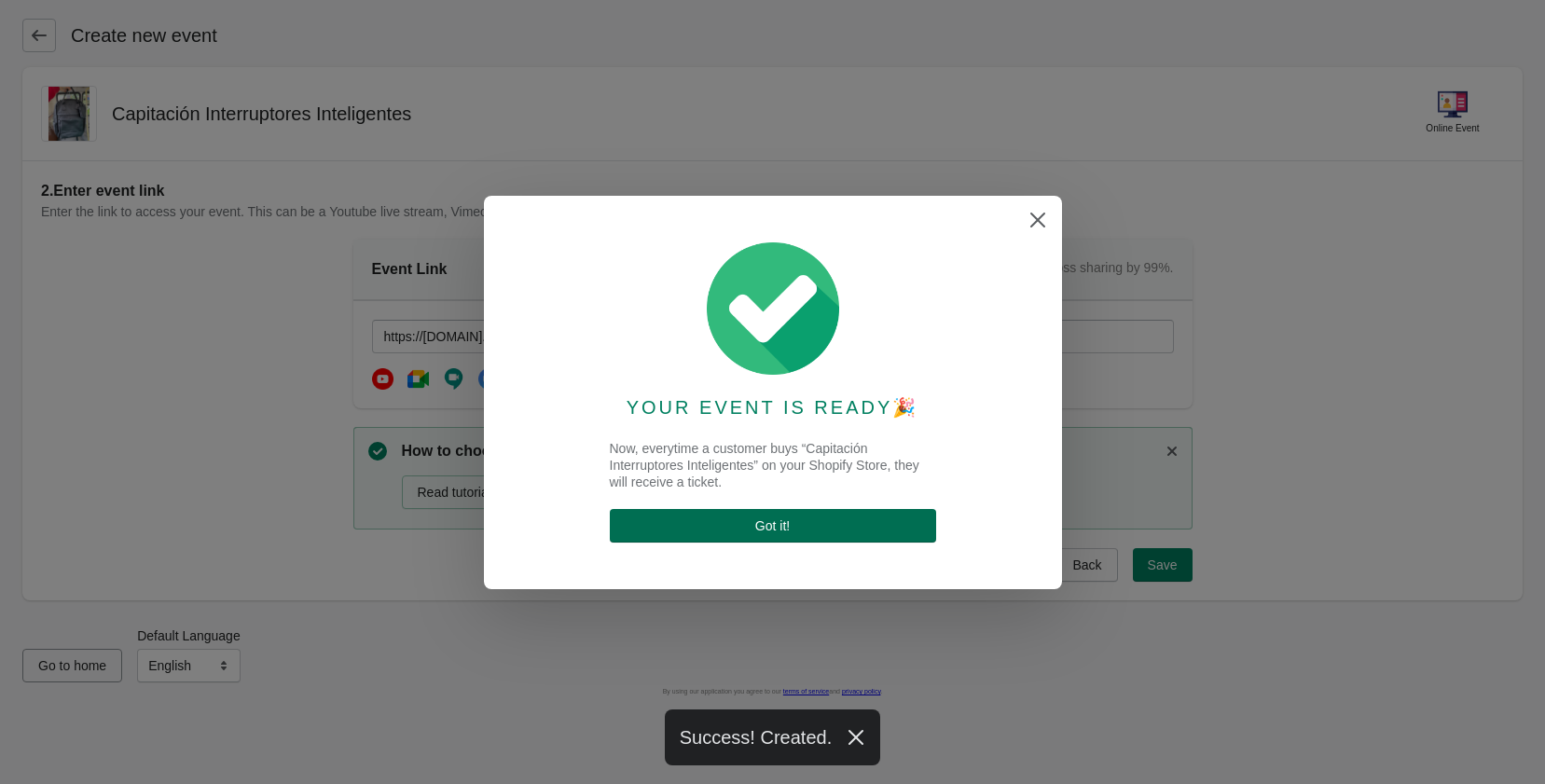 click on "Got it !" at bounding box center (773, 526) 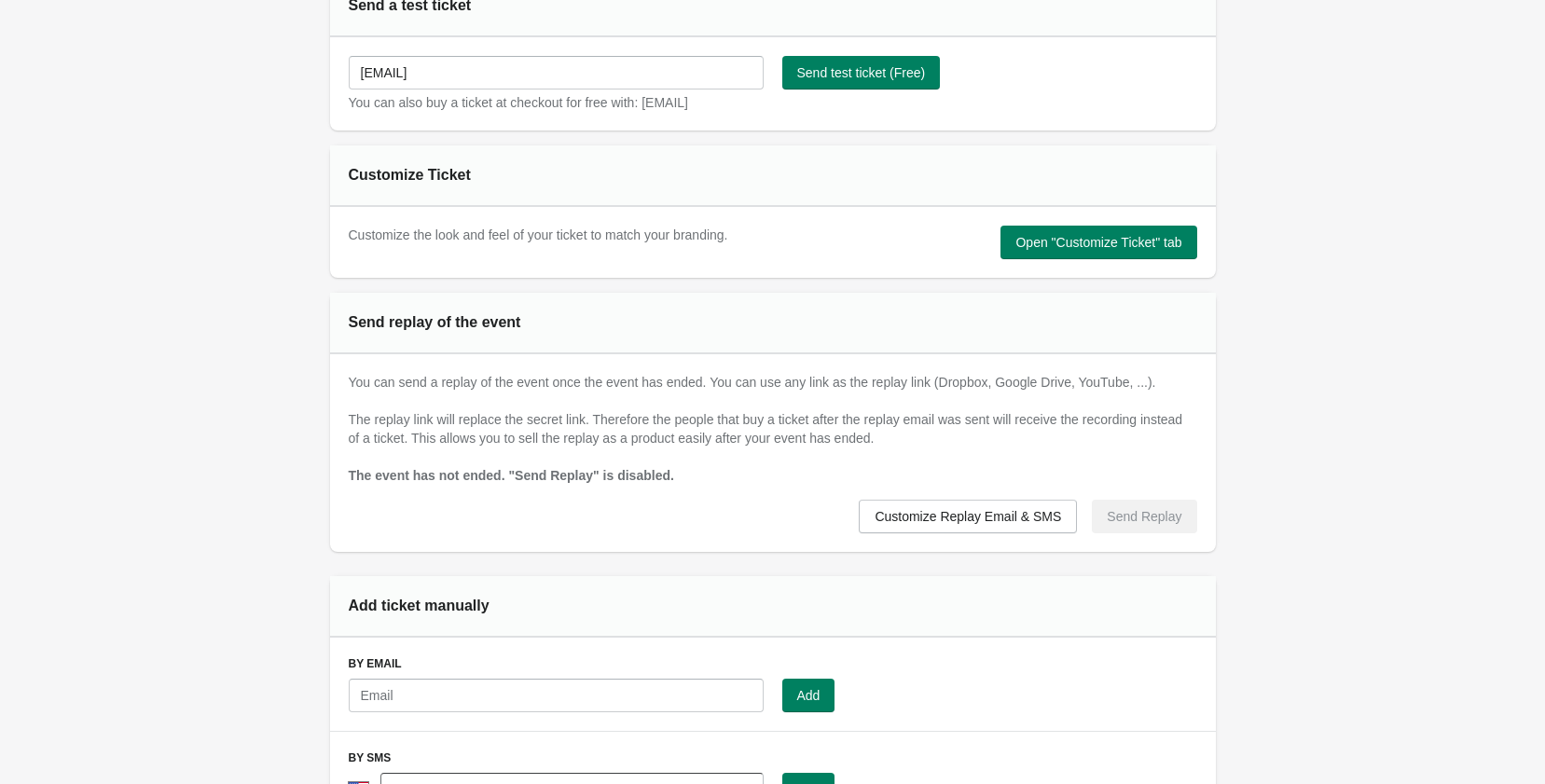 scroll, scrollTop: 839, scrollLeft: 0, axis: vertical 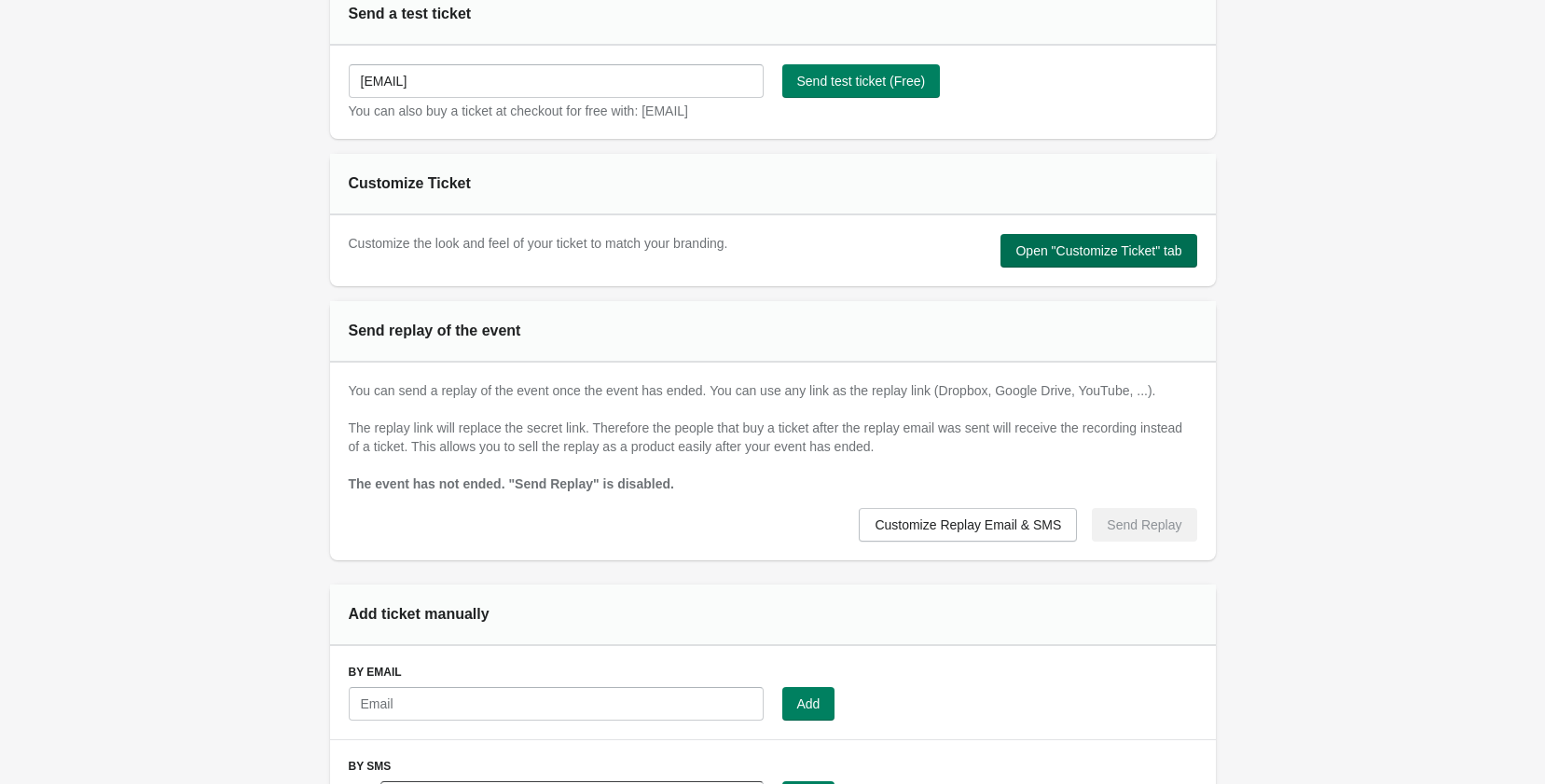 click on "Open "Customize Ticket" tab" at bounding box center [1098, 251] 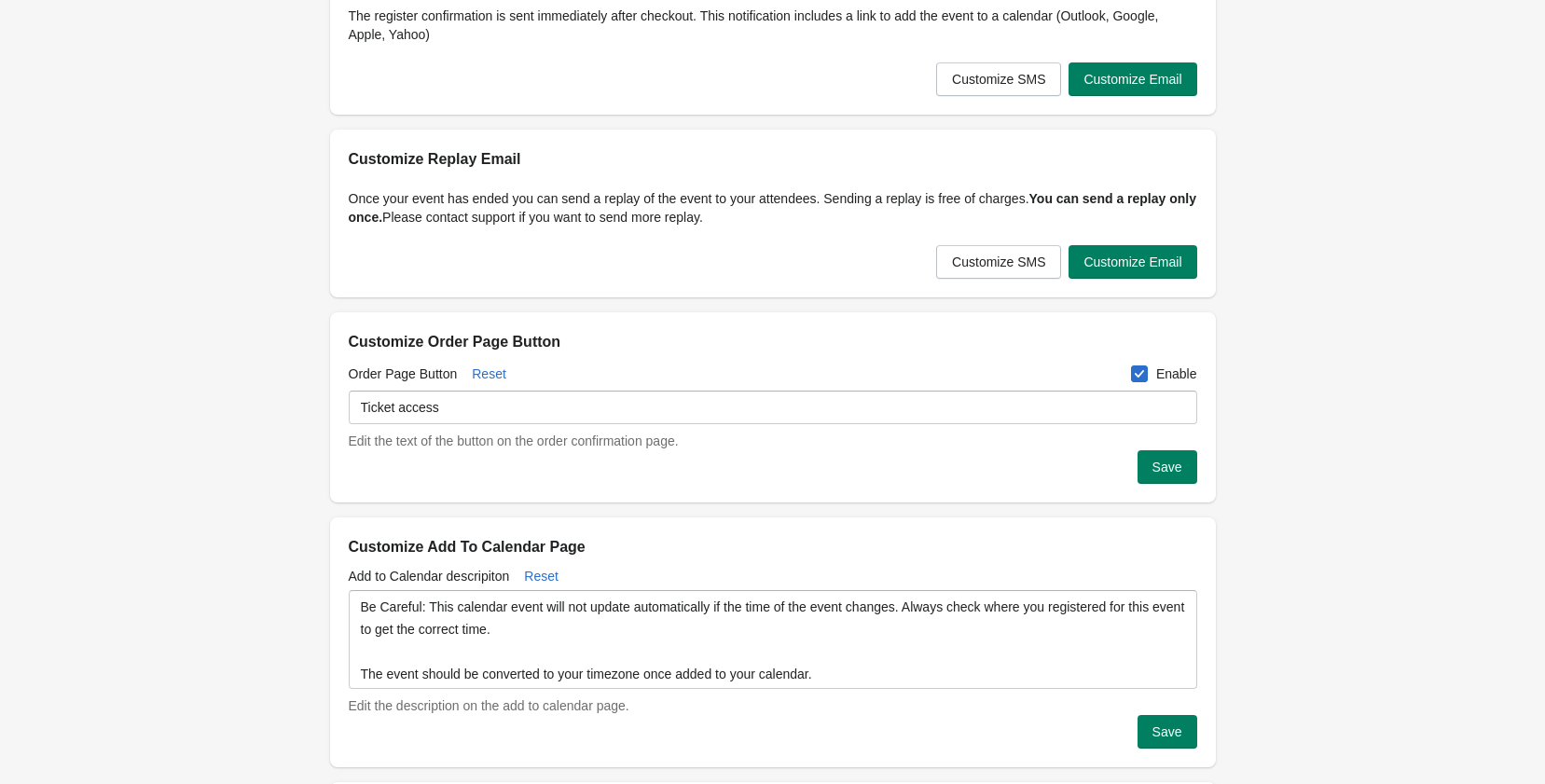 scroll, scrollTop: 0, scrollLeft: 0, axis: both 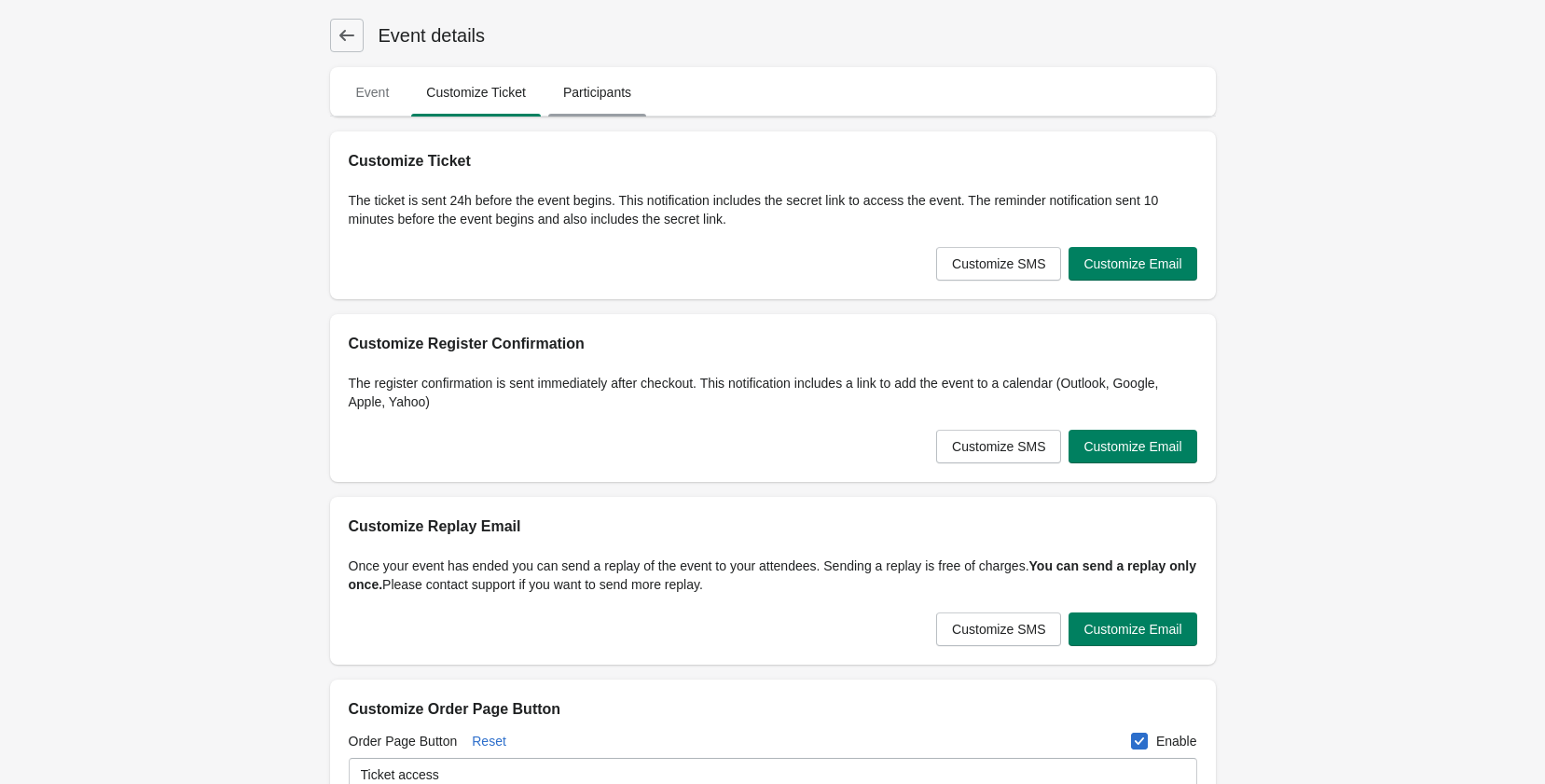 click on "Participants" at bounding box center [597, 92] 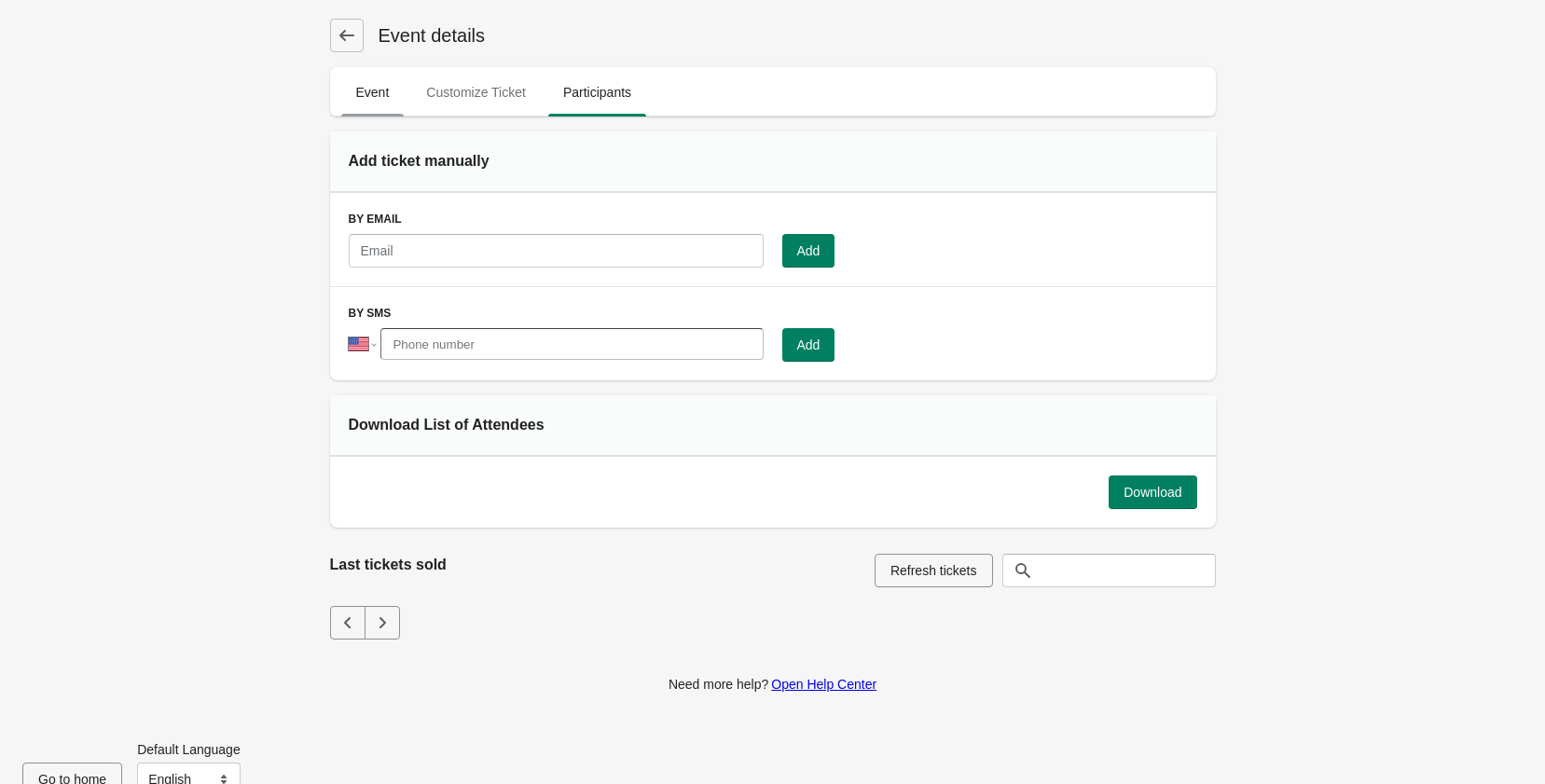 click on "Event" at bounding box center (373, 92) 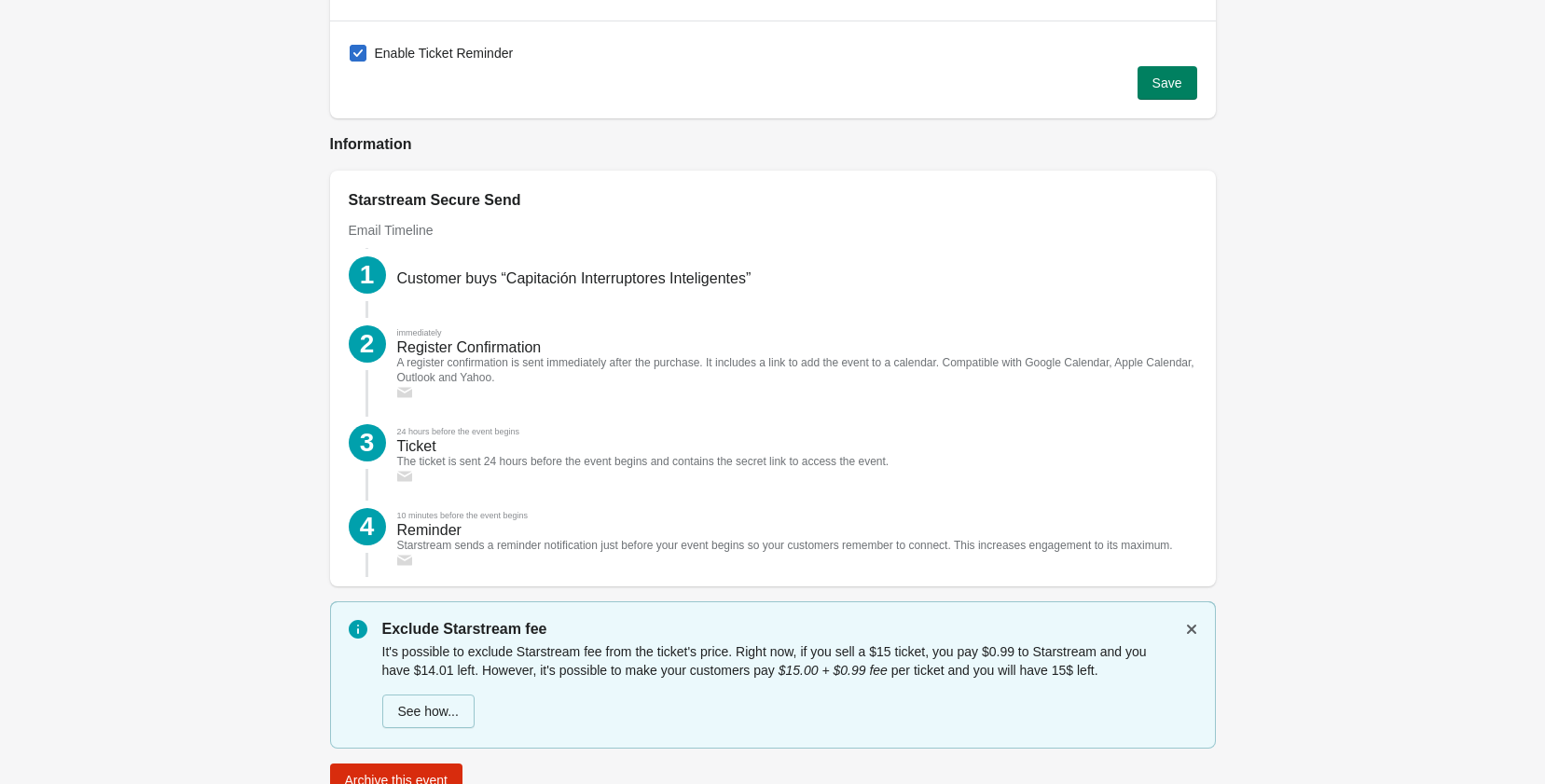 scroll, scrollTop: 2318, scrollLeft: 0, axis: vertical 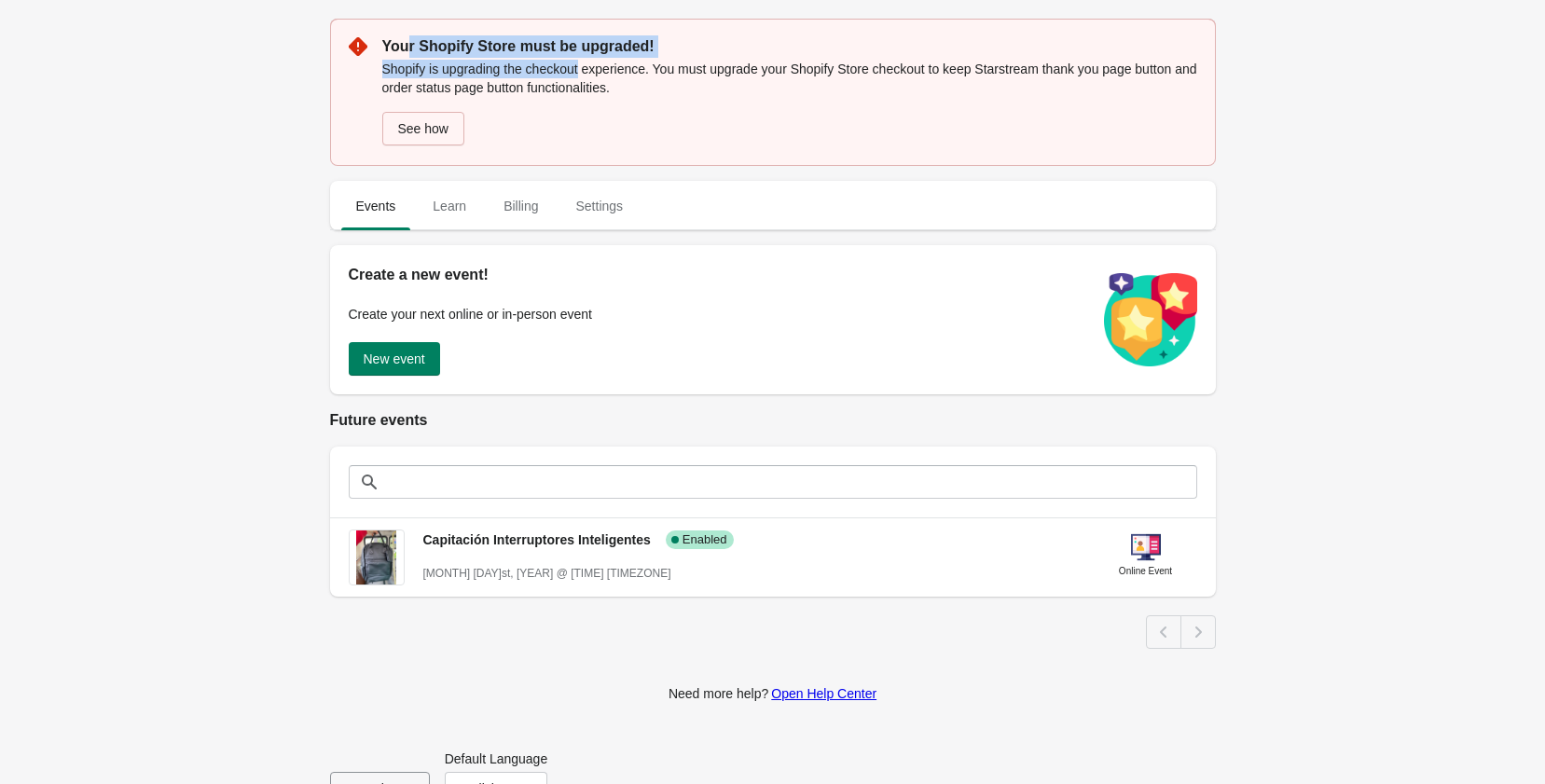 drag, startPoint x: 414, startPoint y: 48, endPoint x: 579, endPoint y: 58, distance: 165.30275 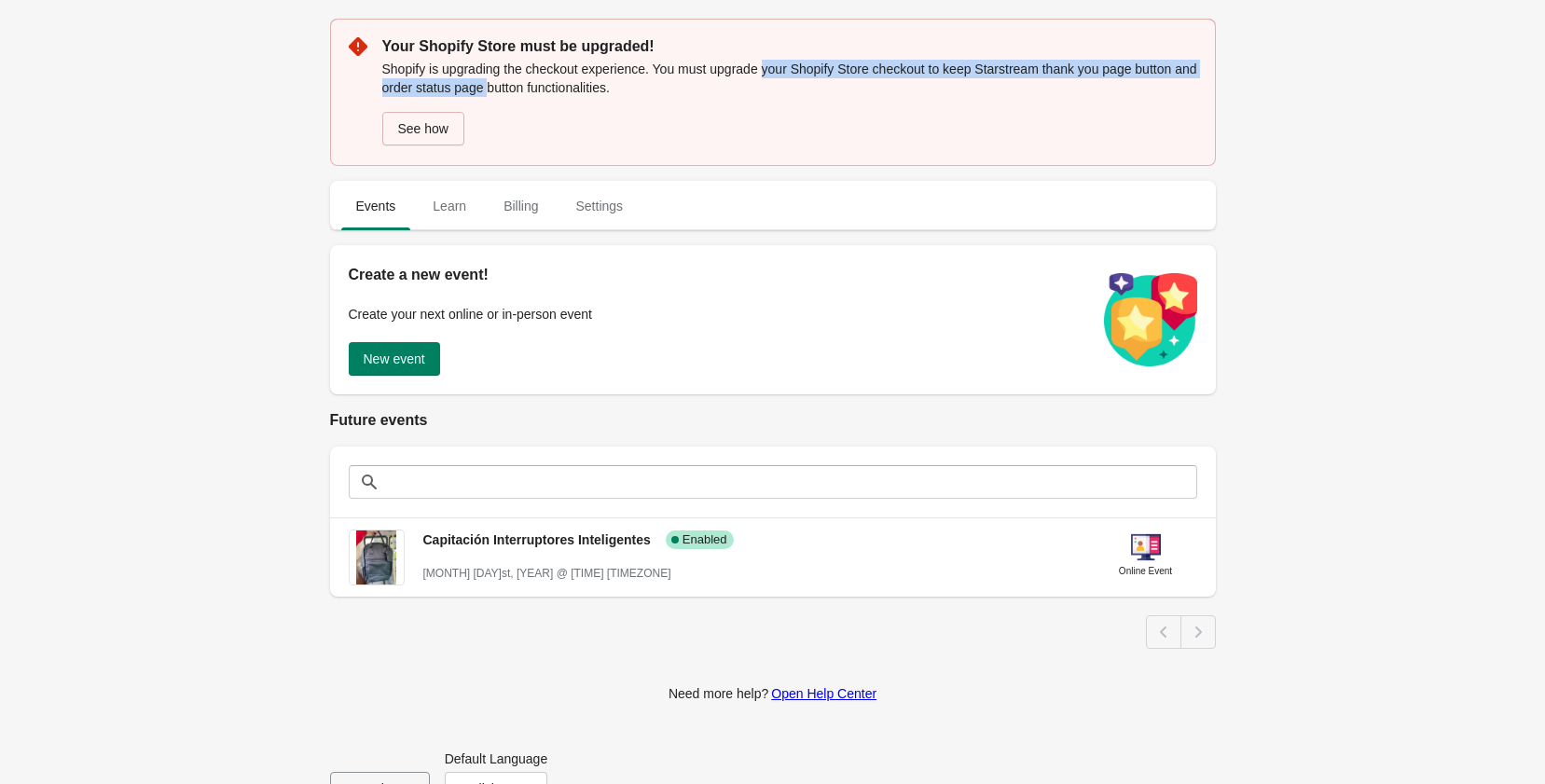 drag, startPoint x: 761, startPoint y: 69, endPoint x: 486, endPoint y: 89, distance: 275.72631 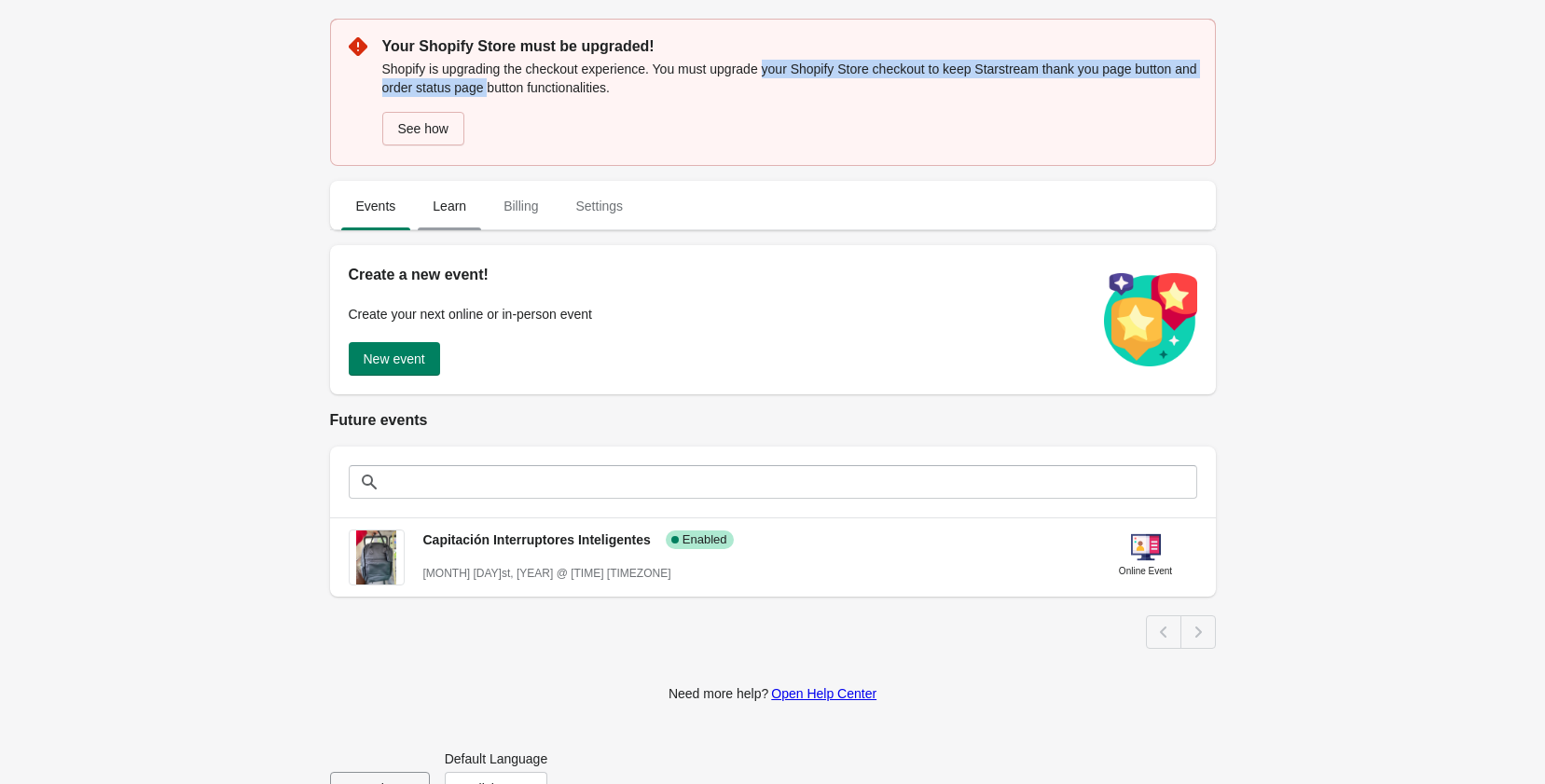 click on "Learn" at bounding box center [449, 206] 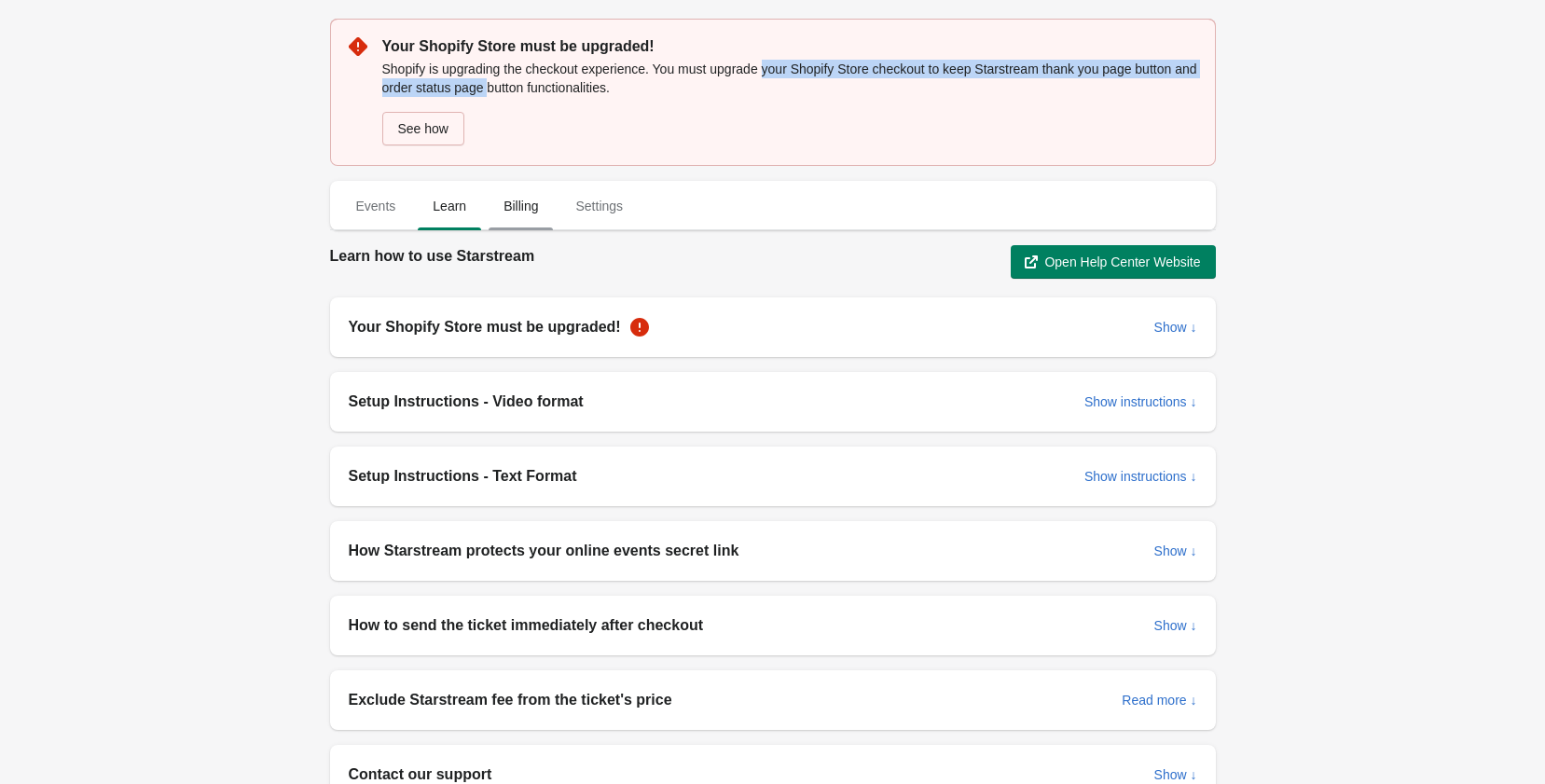 click on "Billing" at bounding box center (520, 206) 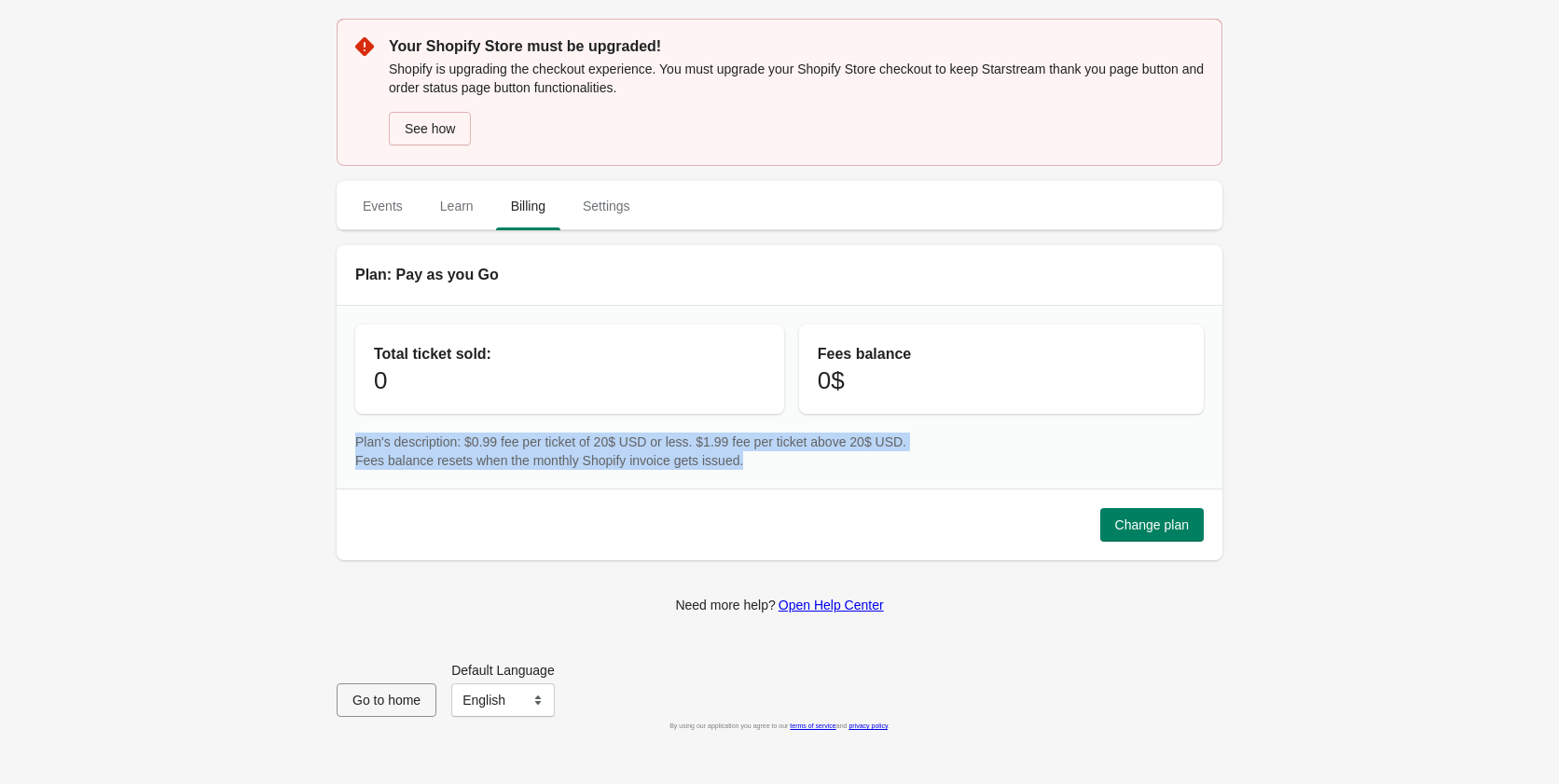 drag, startPoint x: 355, startPoint y: 441, endPoint x: 774, endPoint y: 457, distance: 419.30538 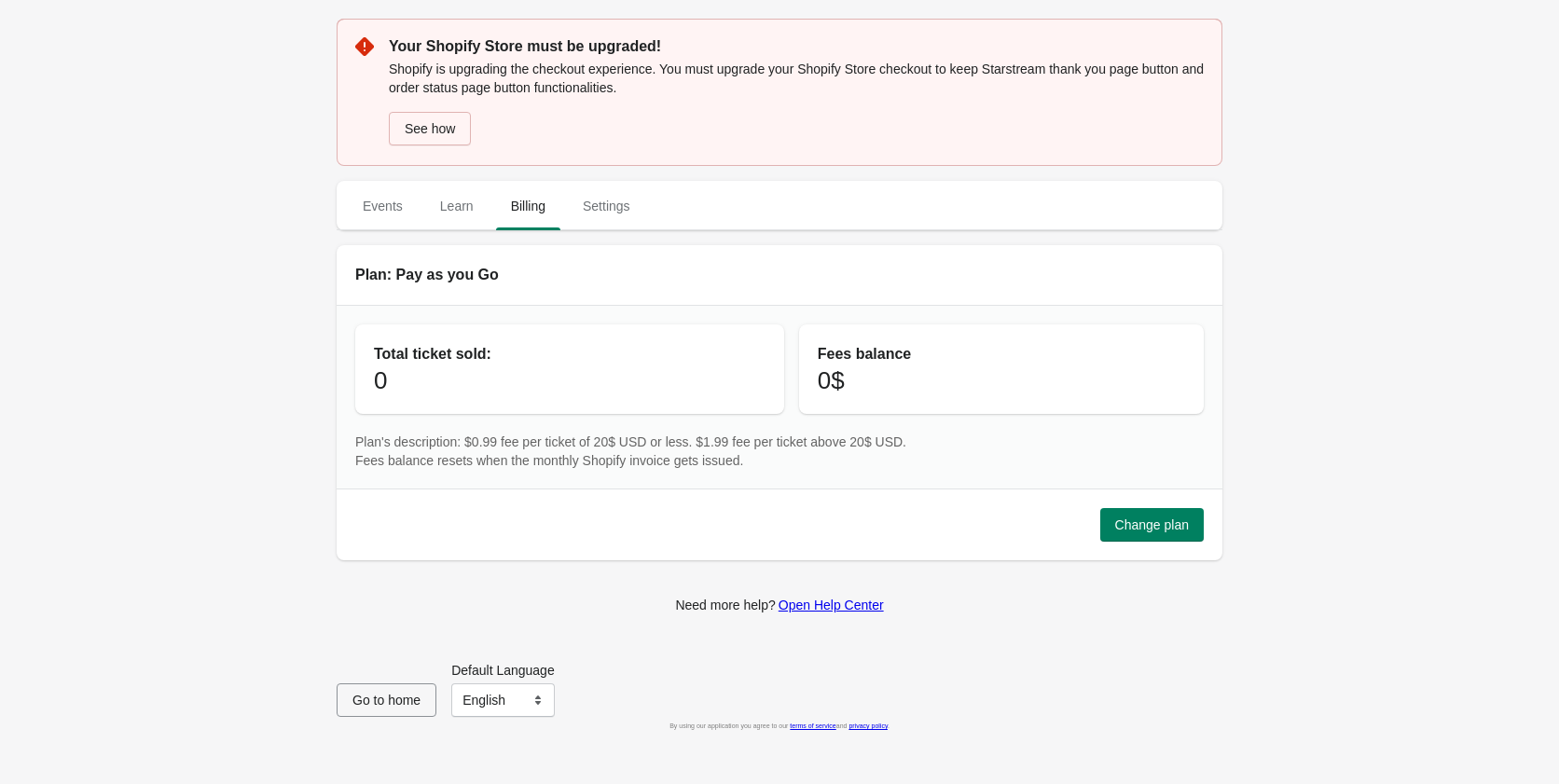 click on "Your Shopify Store must be upgraded! Shopify is upgrading the checkout experience. You must upgrade your Shopify Store checkout to keep Starstream thank you page button and order status page button functionalities. See how Events Learn Billing Settings Events Learn Billing Settings Plan: Pay as you Go Total ticket sold: 0 Fees balance 0 $ Plan's description:   $[PRICE] fee per ticket of $[PRICE] USD or less. $[PRICE] fee per ticket above $[PRICE] USD. Fees balance resets when the monthly Shopify invoice gets issued. Change plan Need more help? Open Help Center Go to home Default Language English Français English By using our application you agree to our   terms of service  and   privacy policy ." at bounding box center [780, 392] 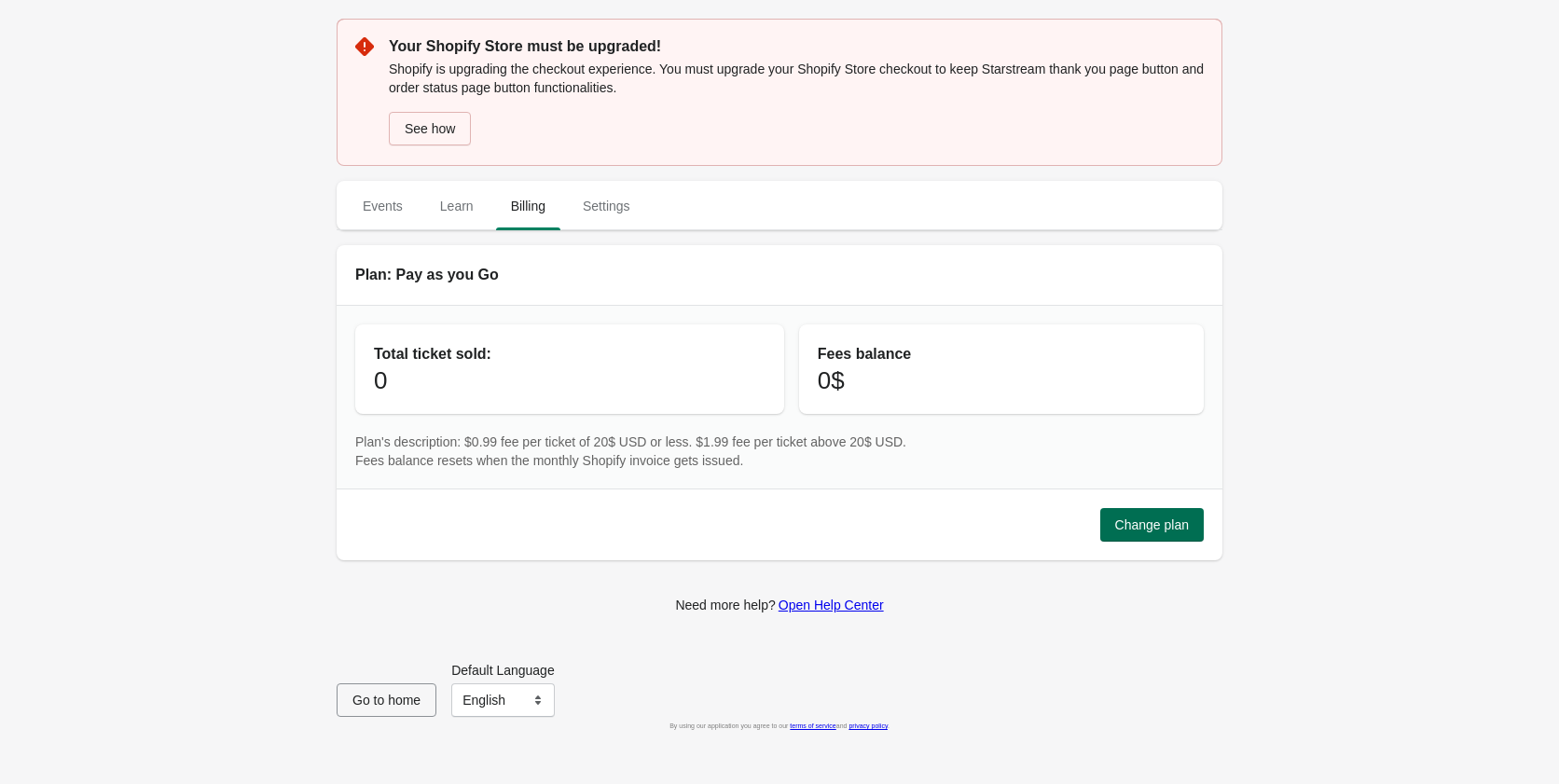 click on "Change plan" at bounding box center [1152, 525] 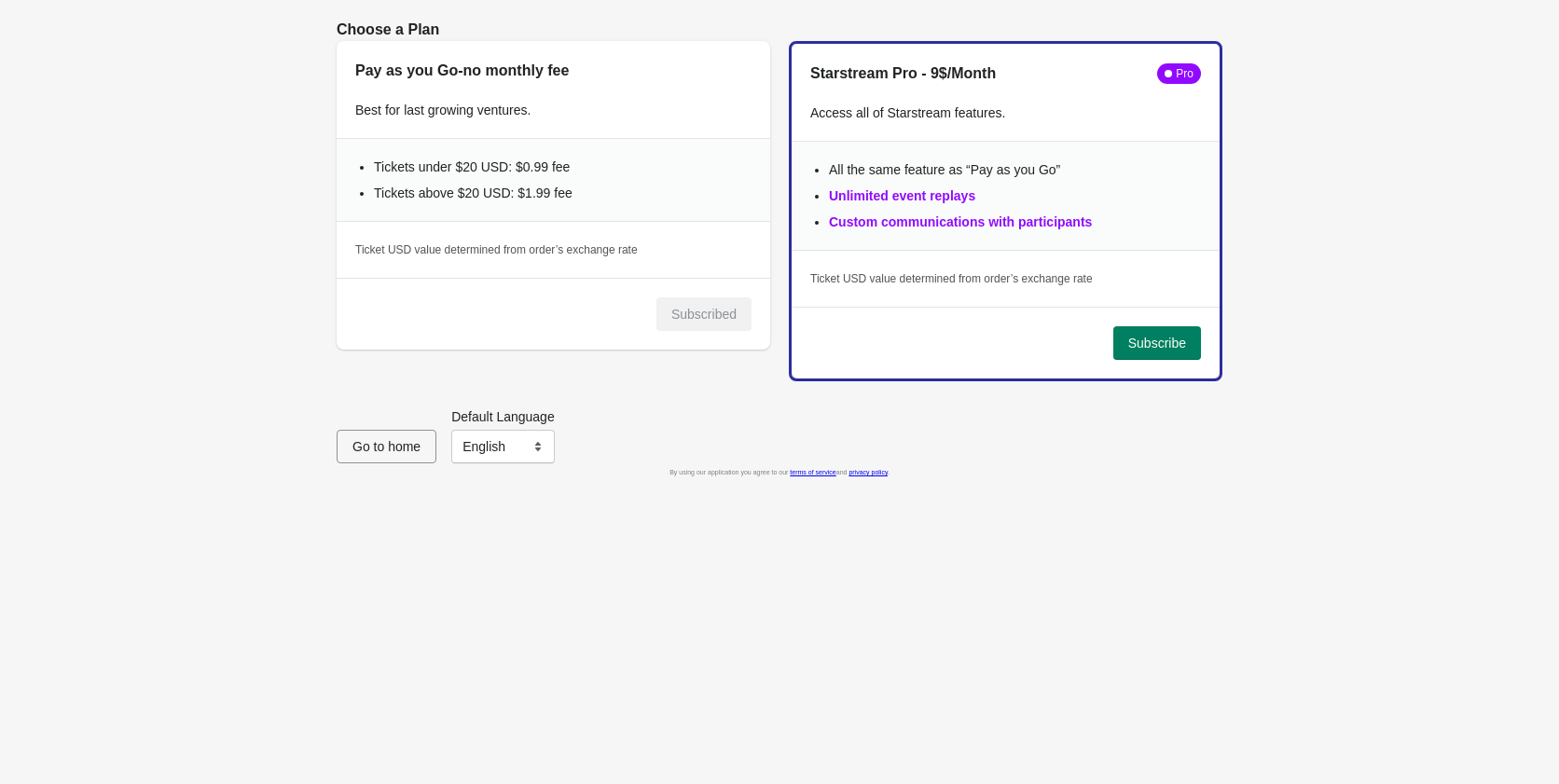 click on "Pay as you Go  -  no monthly fee" at bounding box center (553, 71) 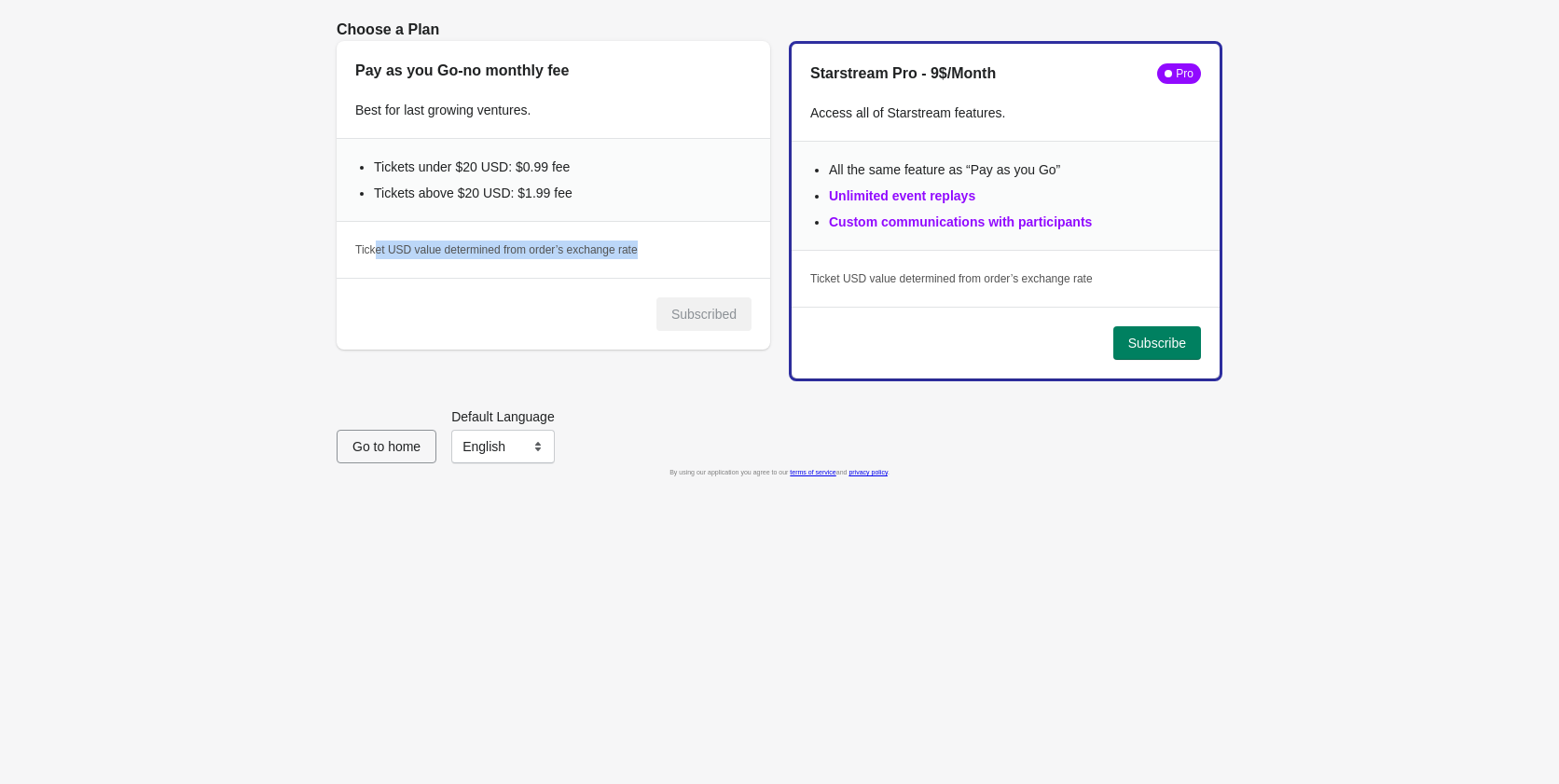 drag, startPoint x: 373, startPoint y: 254, endPoint x: 655, endPoint y: 251, distance: 282.016 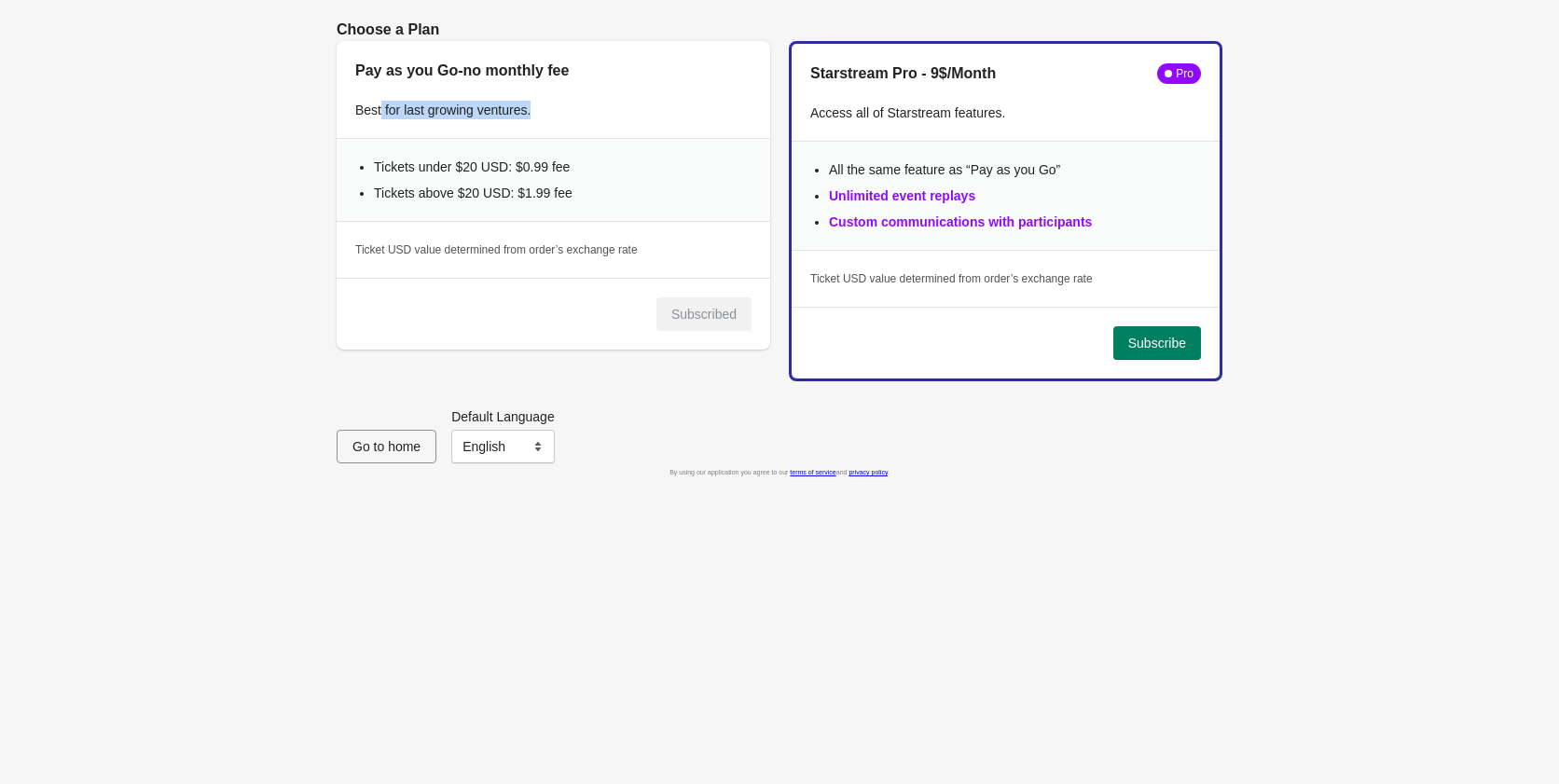 drag, startPoint x: 379, startPoint y: 116, endPoint x: 536, endPoint y: 124, distance: 157.2037 